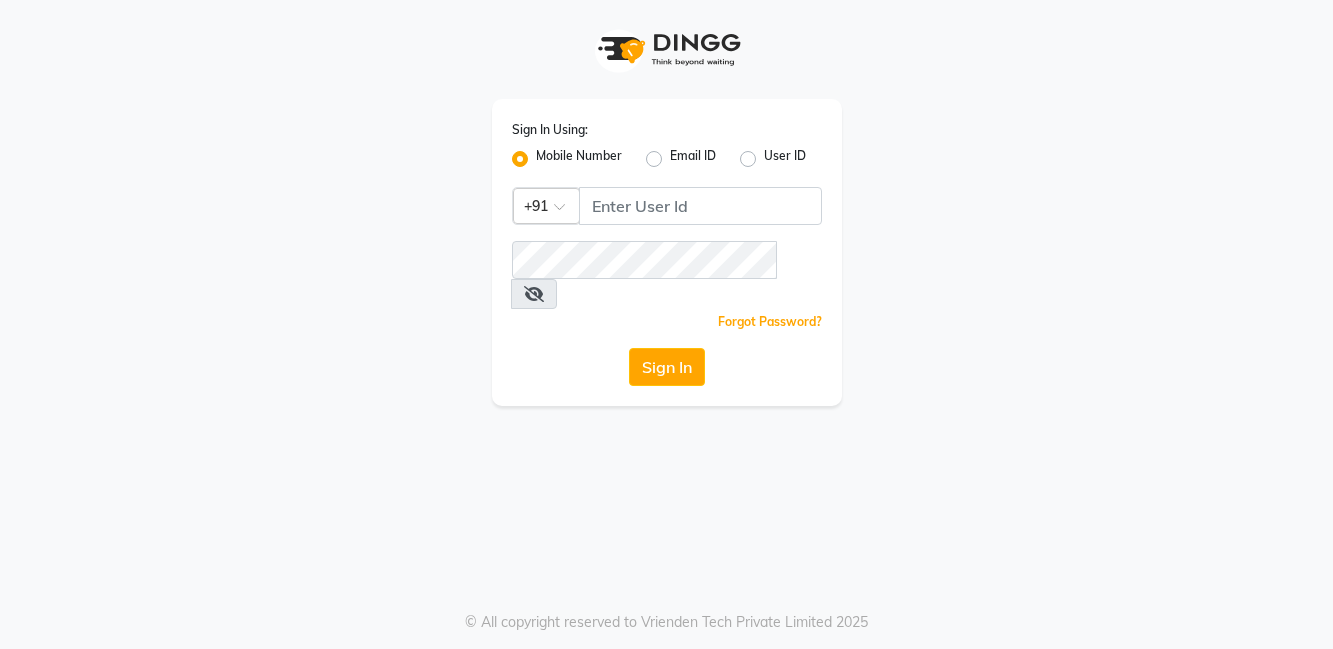 scroll, scrollTop: 0, scrollLeft: 0, axis: both 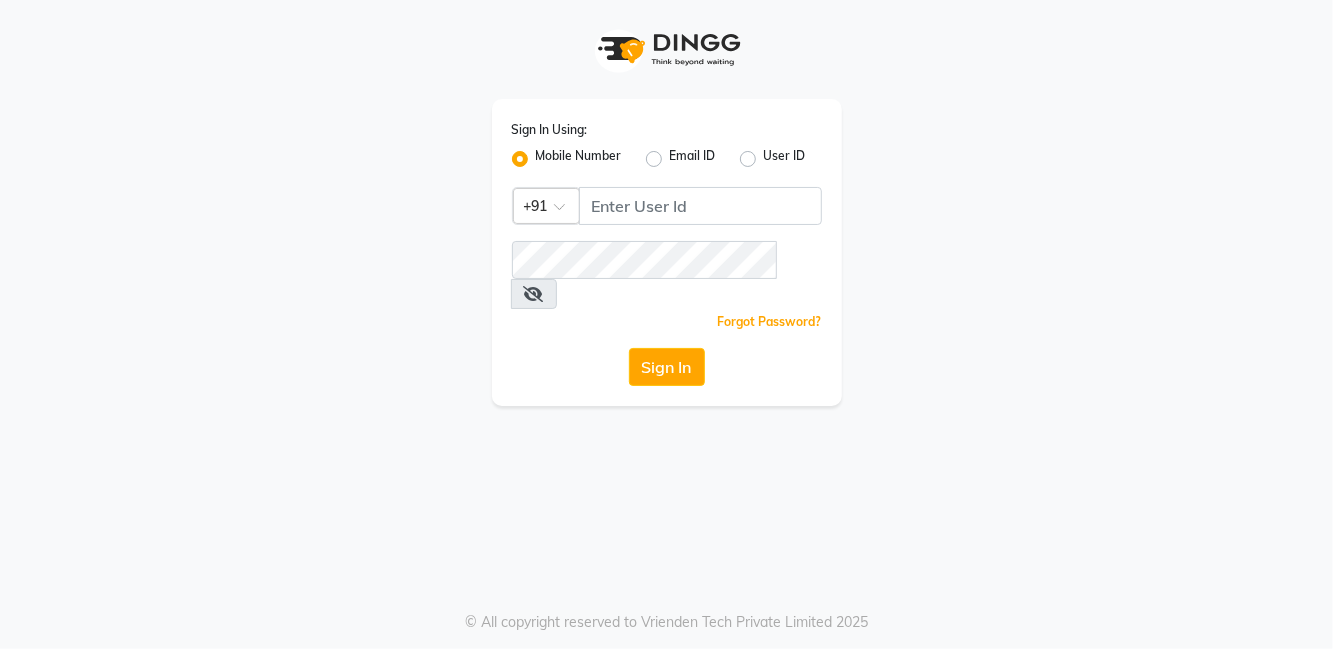 click on "Email ID" 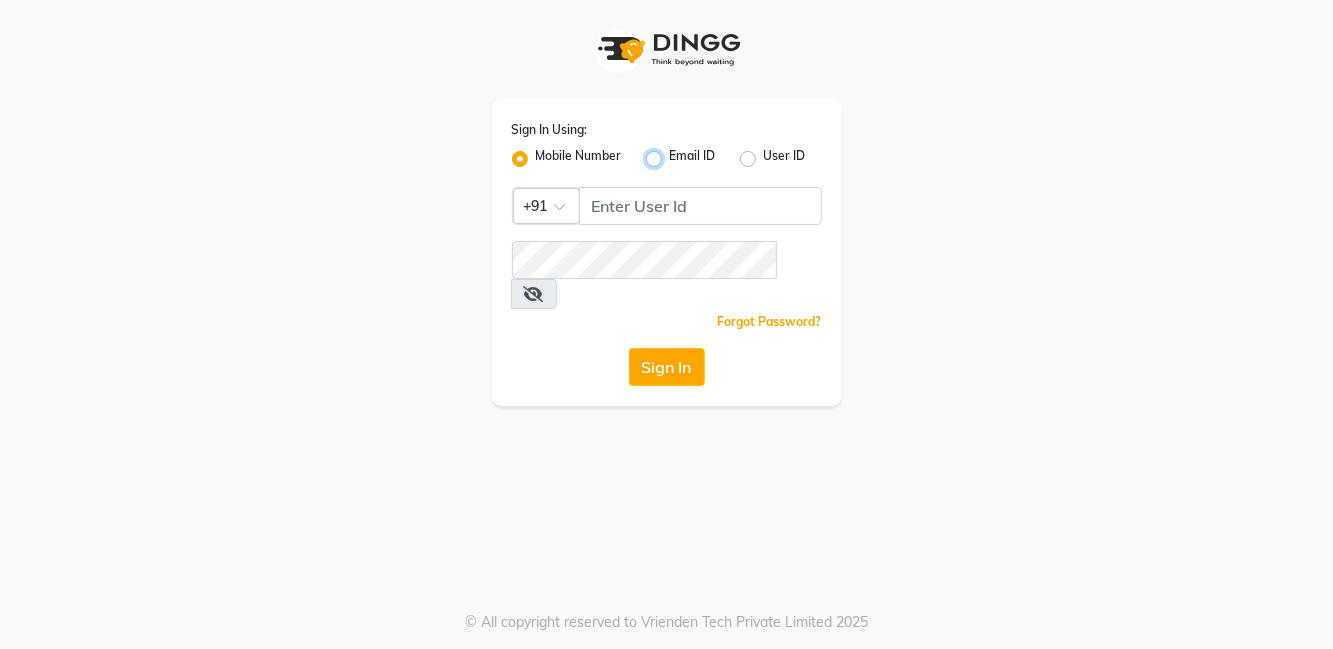 click on "Email ID" at bounding box center (676, 153) 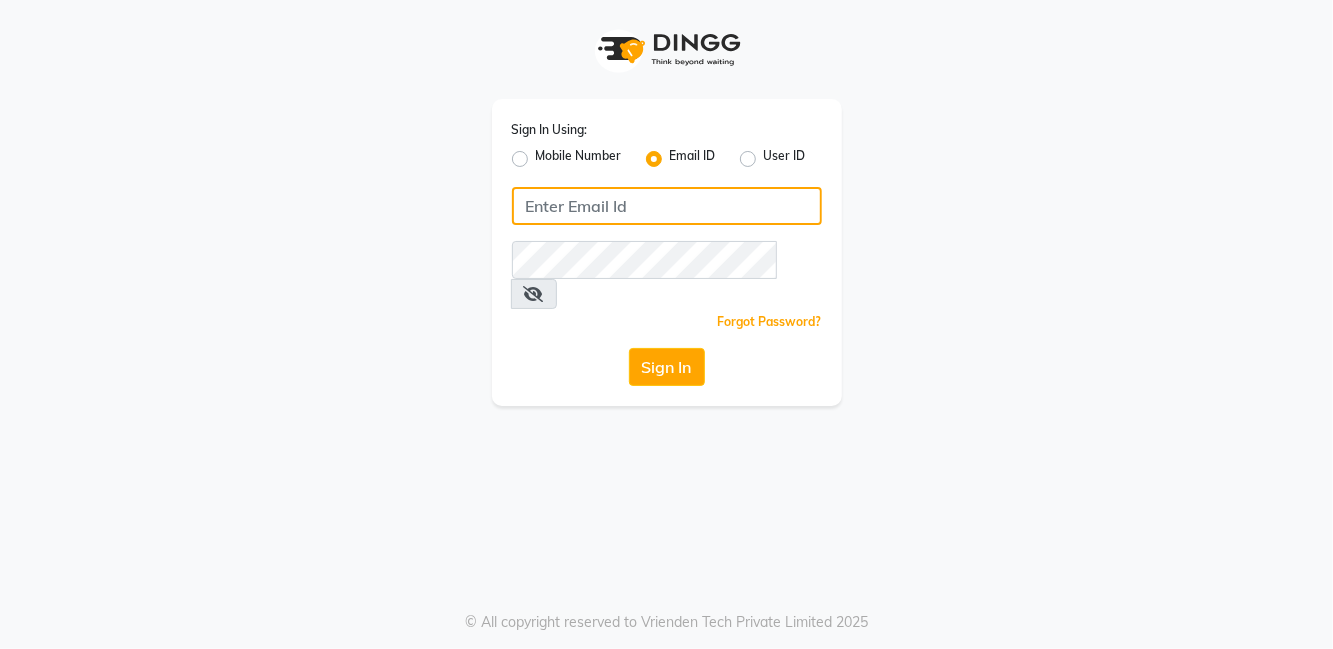 click 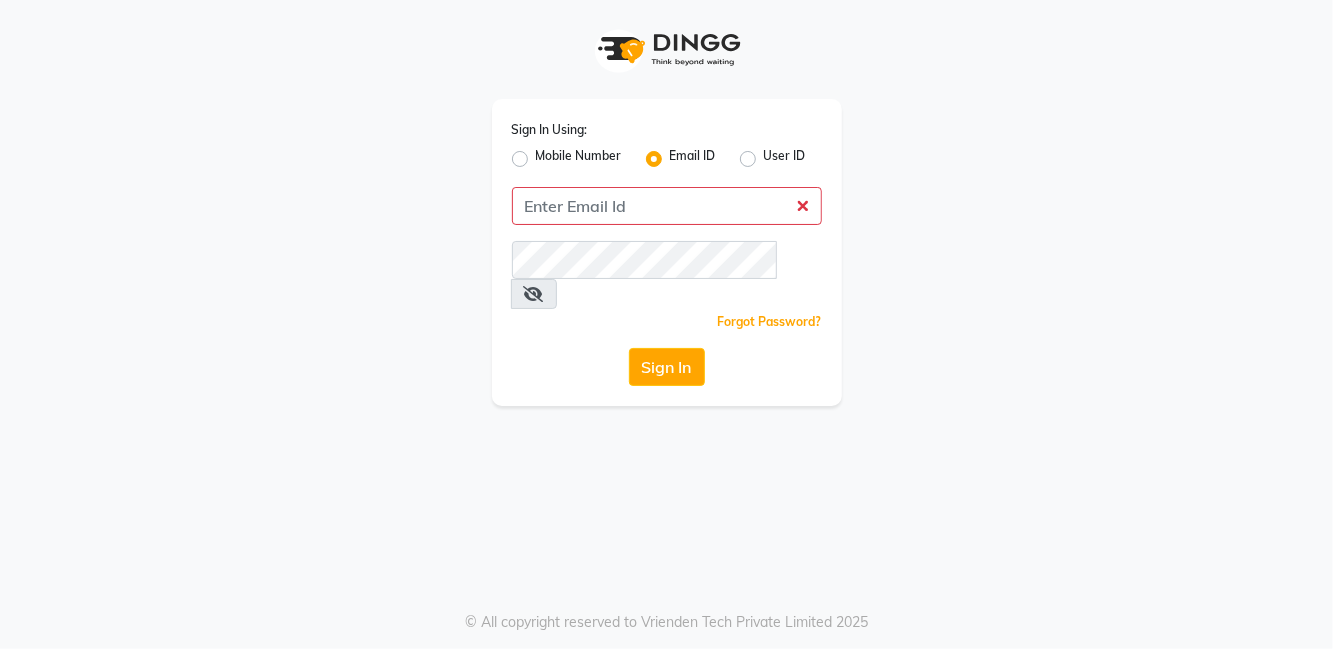 click on "Mobile Number" 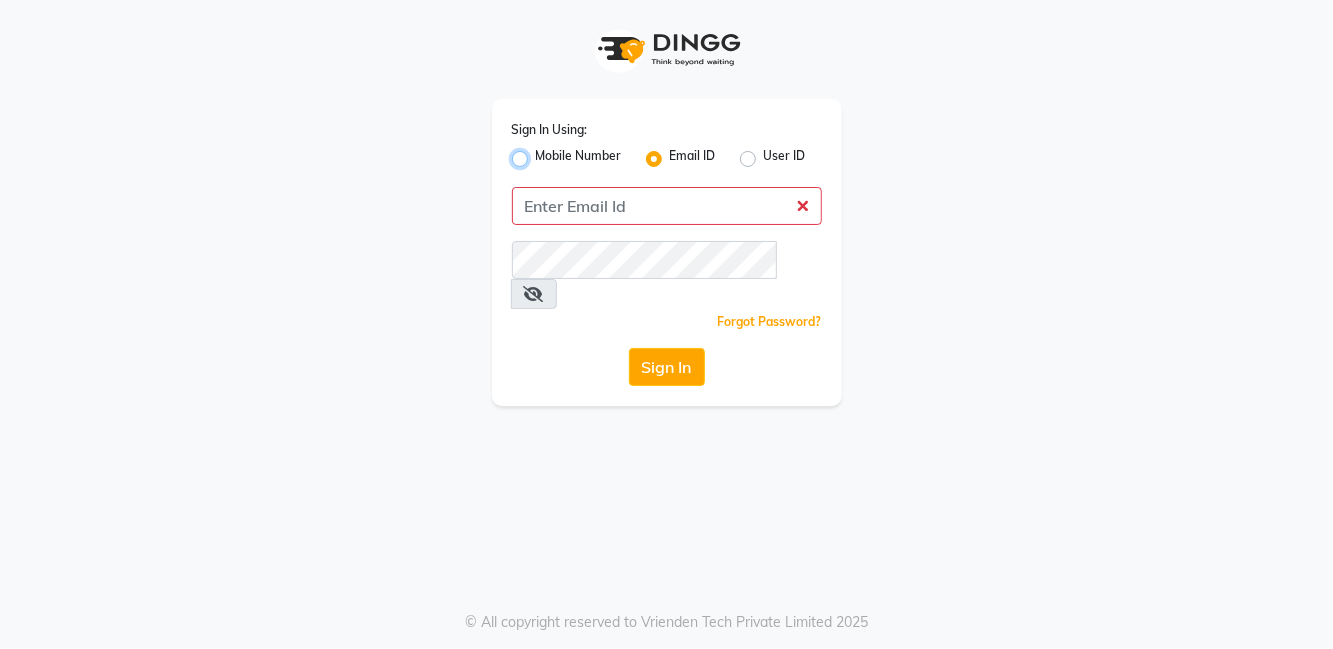 click on "Mobile Number" at bounding box center (542, 153) 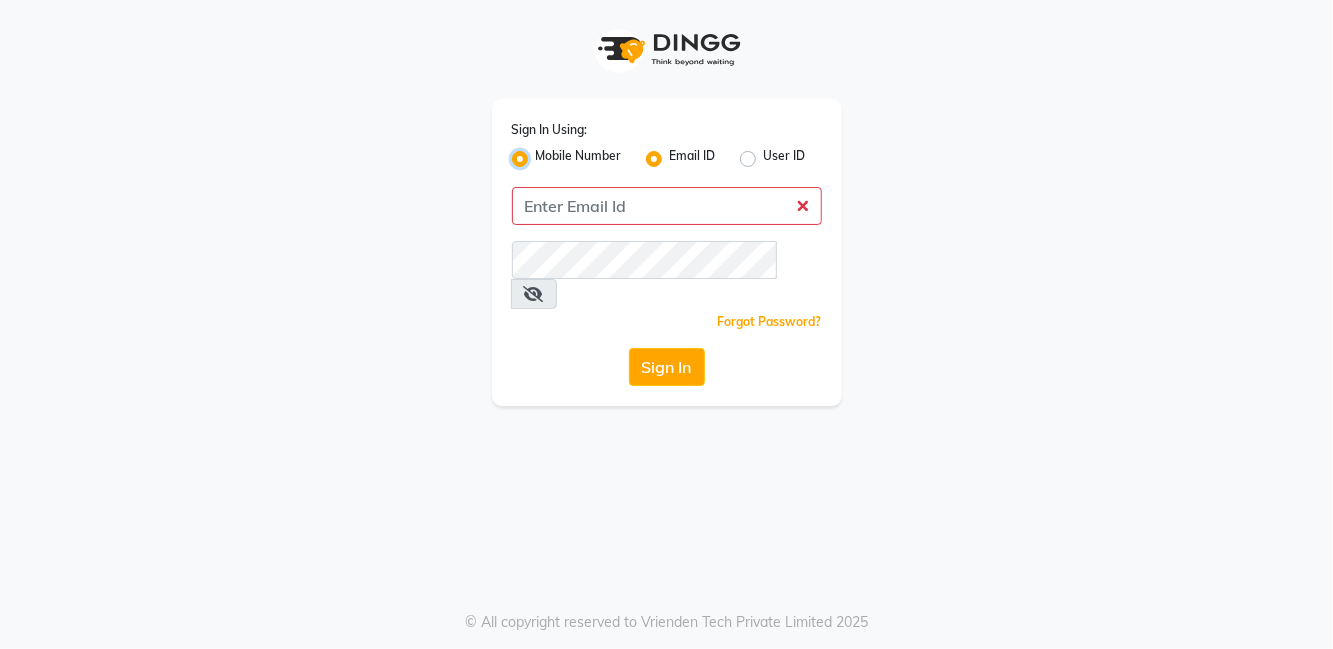 radio on "false" 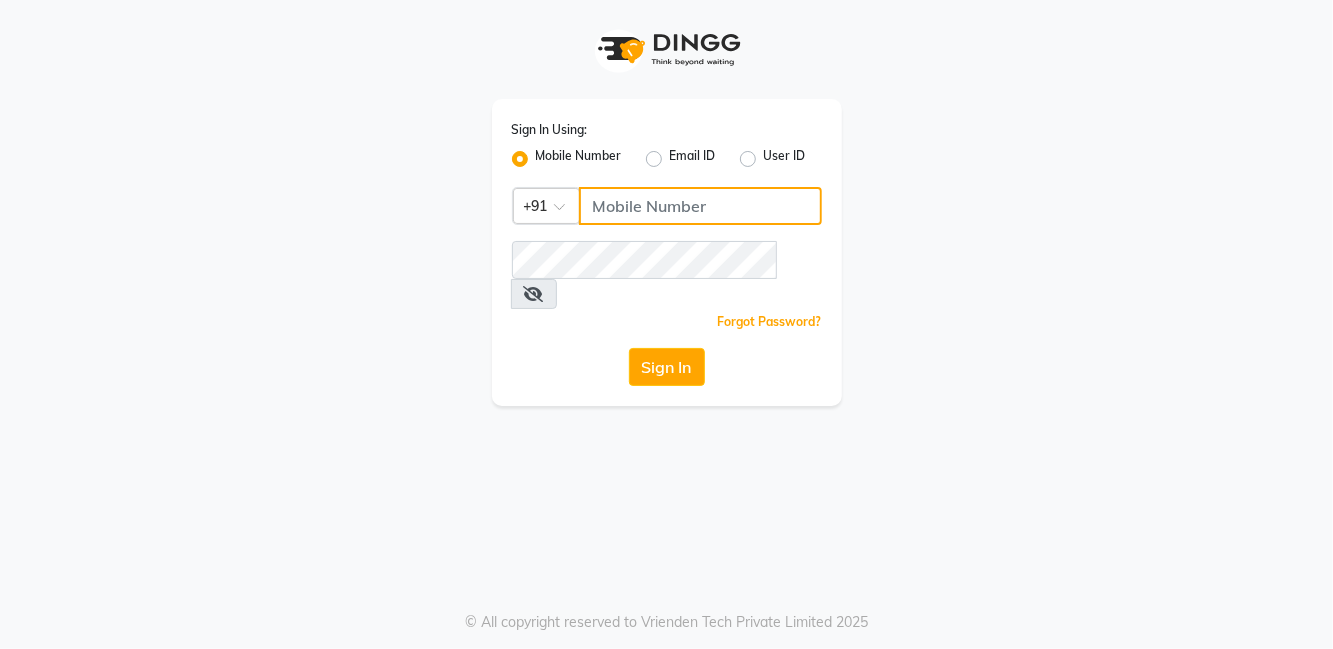 click 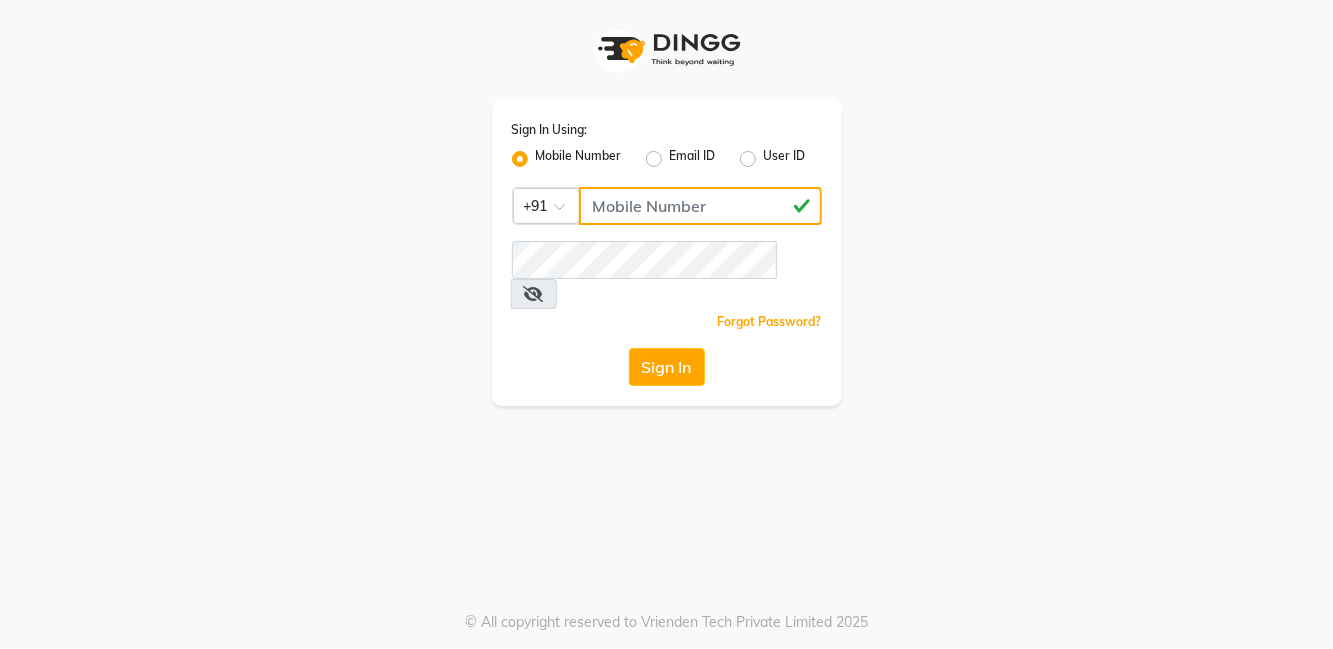 type on "[PHONE]" 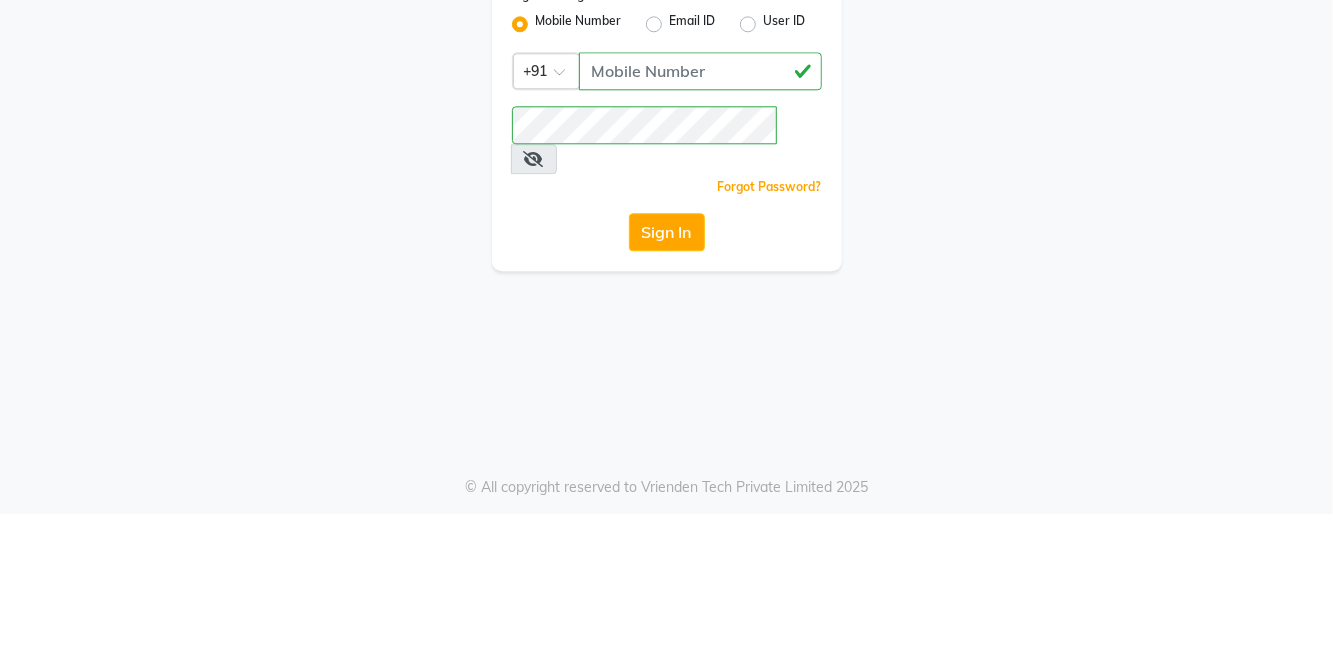 click on "Sign In" 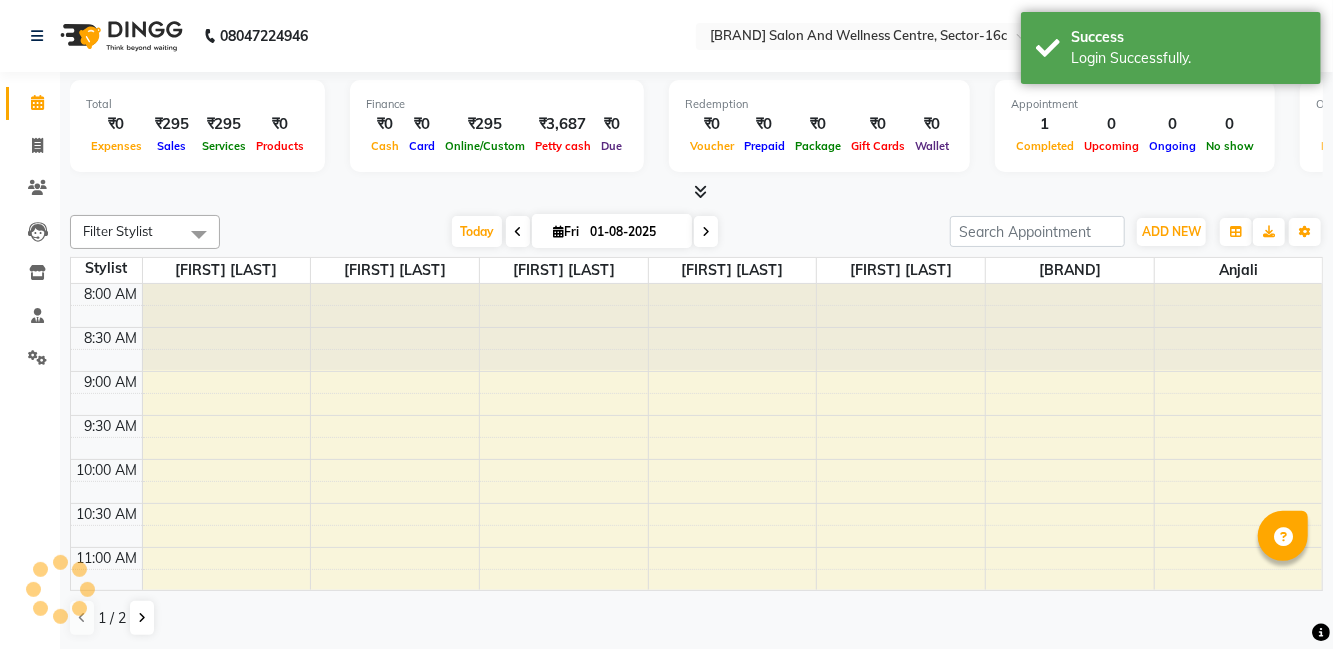 scroll, scrollTop: 0, scrollLeft: 0, axis: both 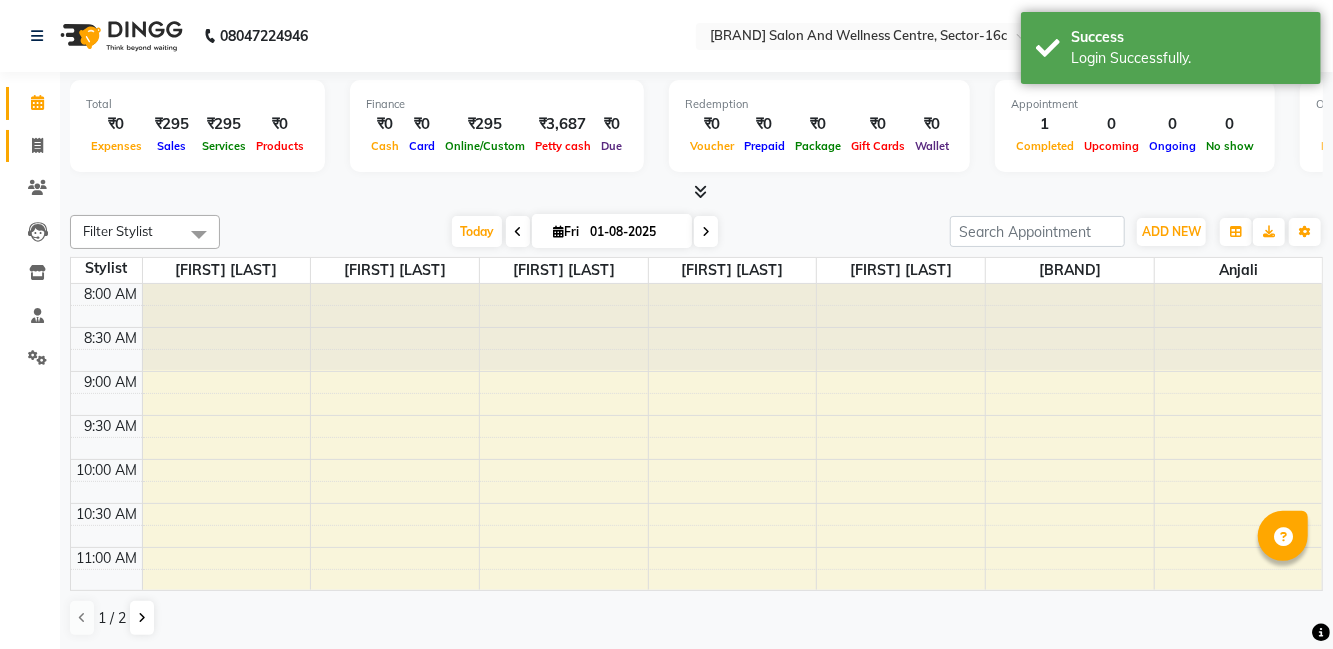 click 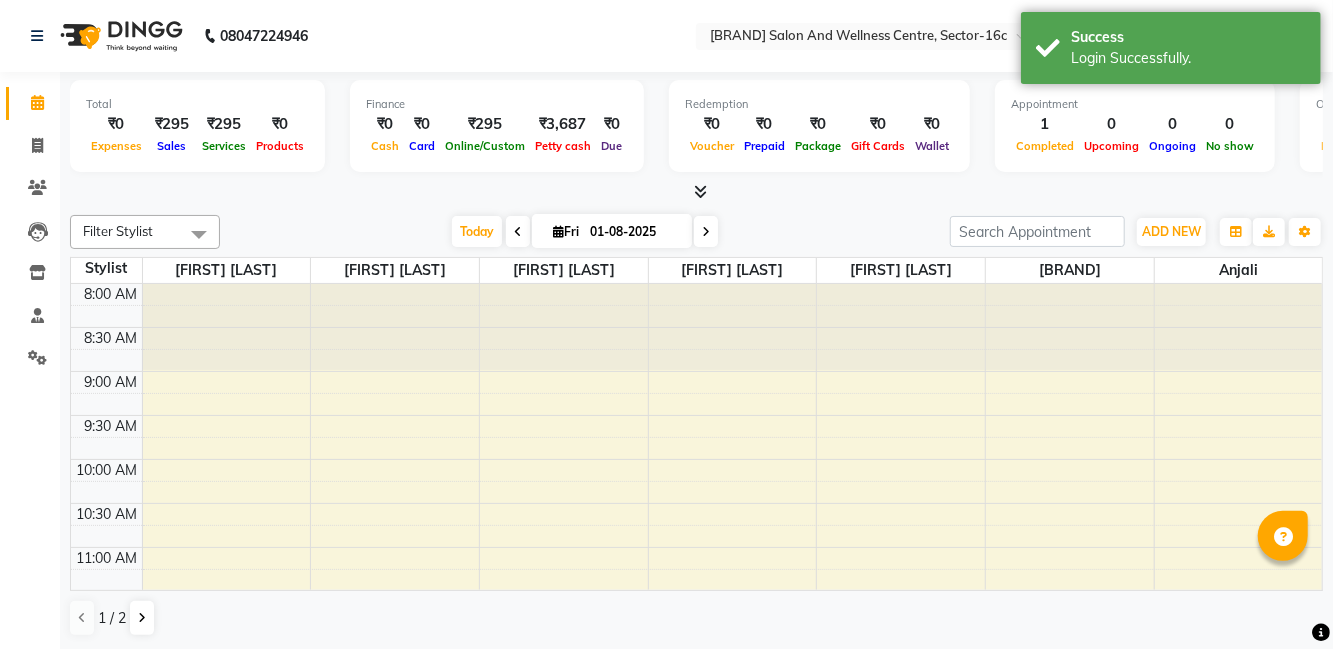 select on "8341" 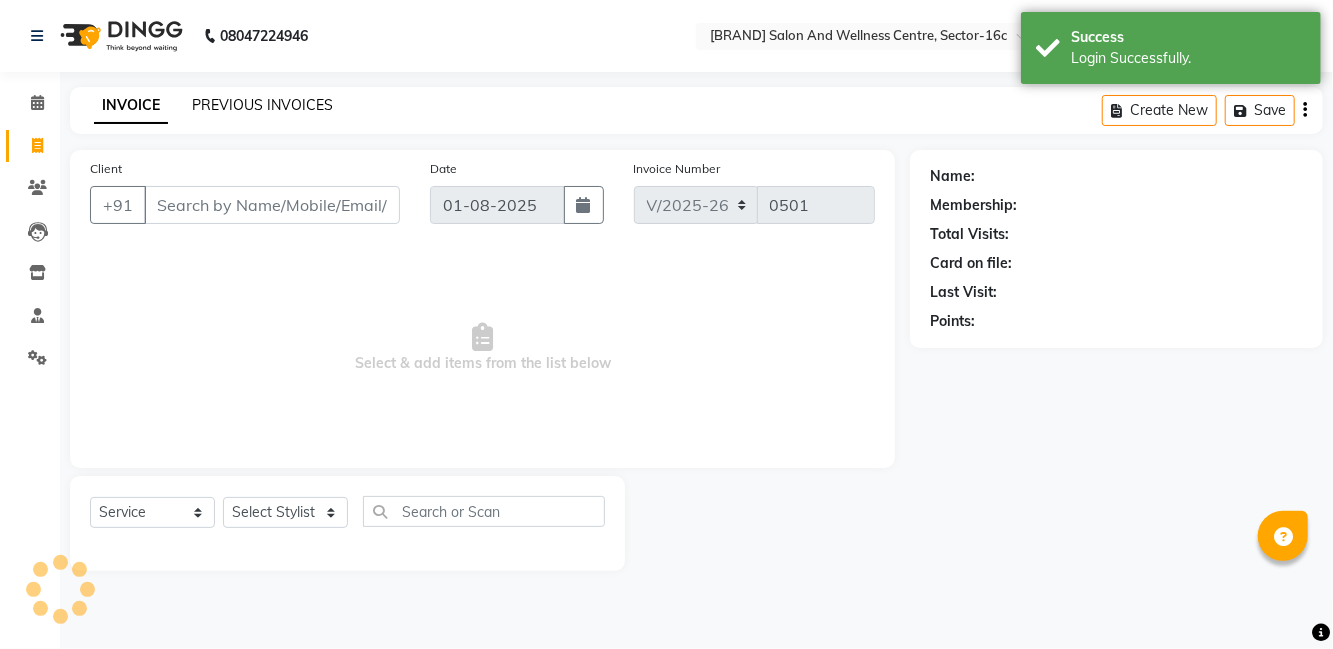 click on "PREVIOUS INVOICES" 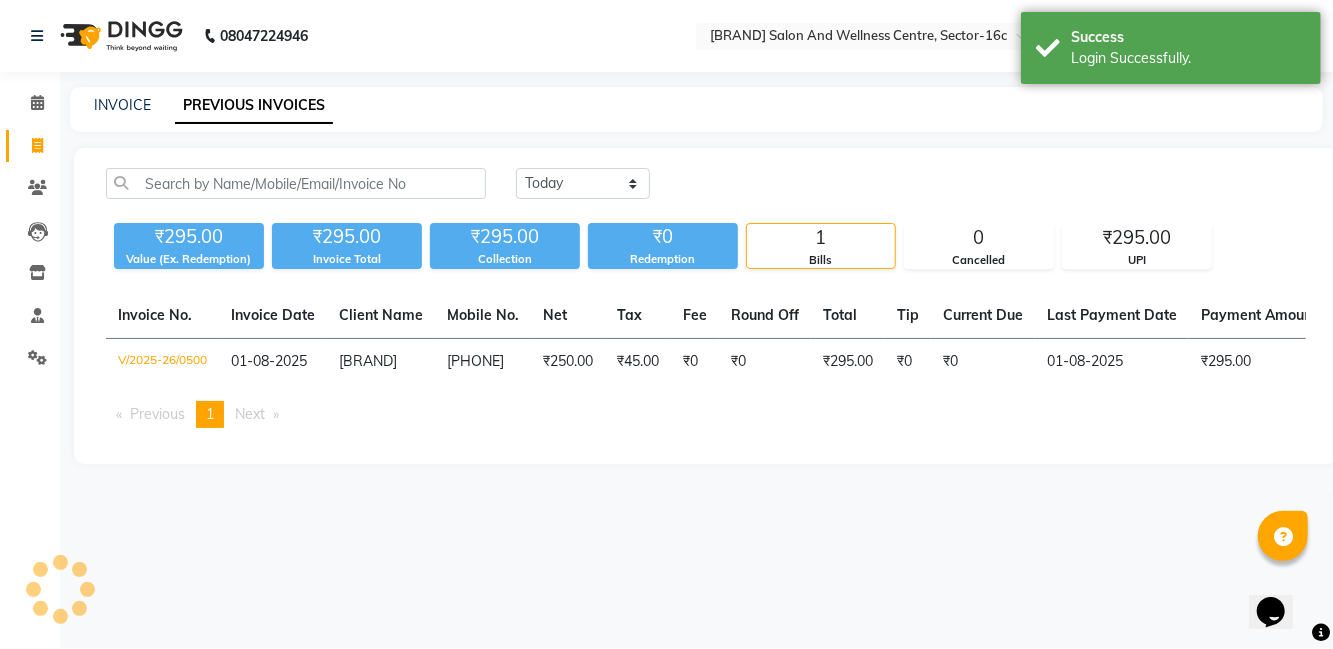 scroll, scrollTop: 0, scrollLeft: 0, axis: both 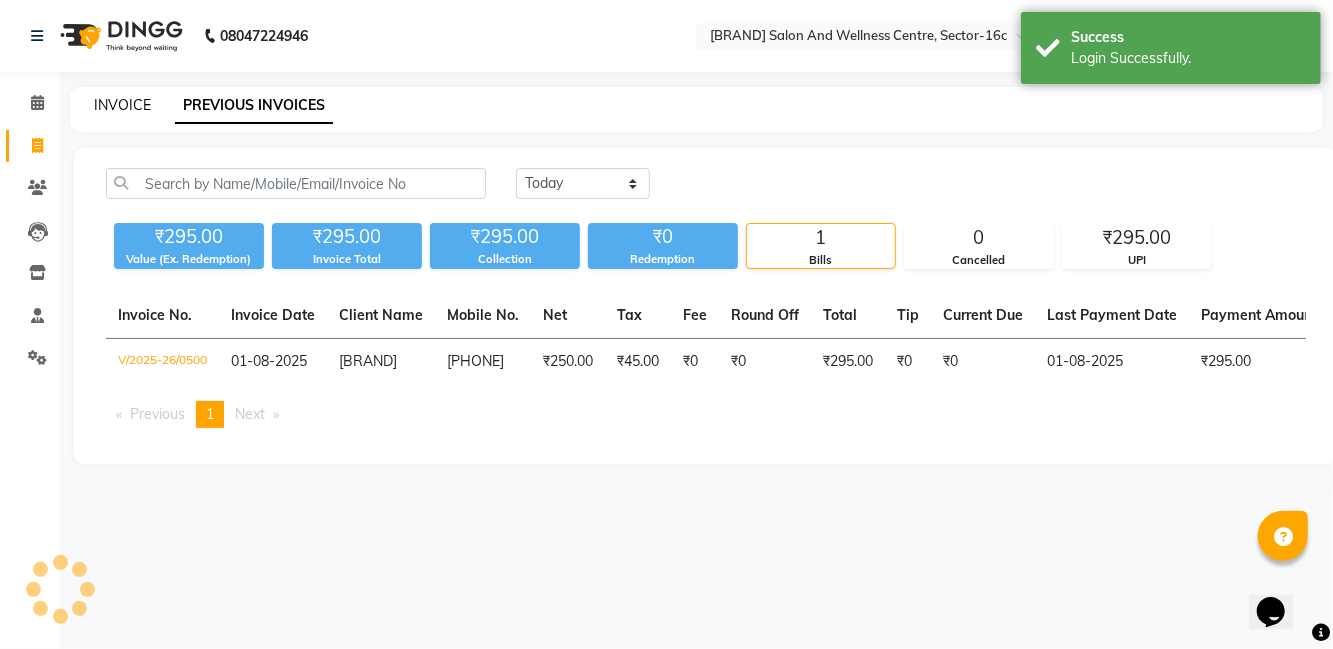 click on "INVOICE" 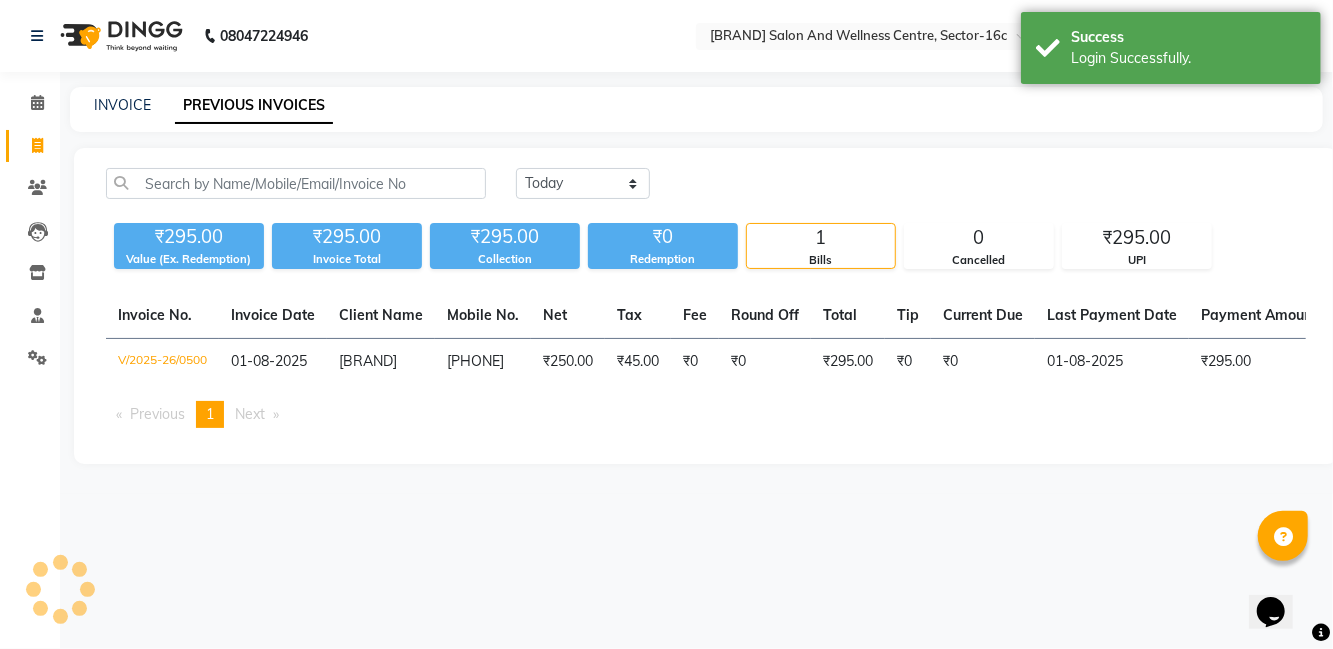select on "8341" 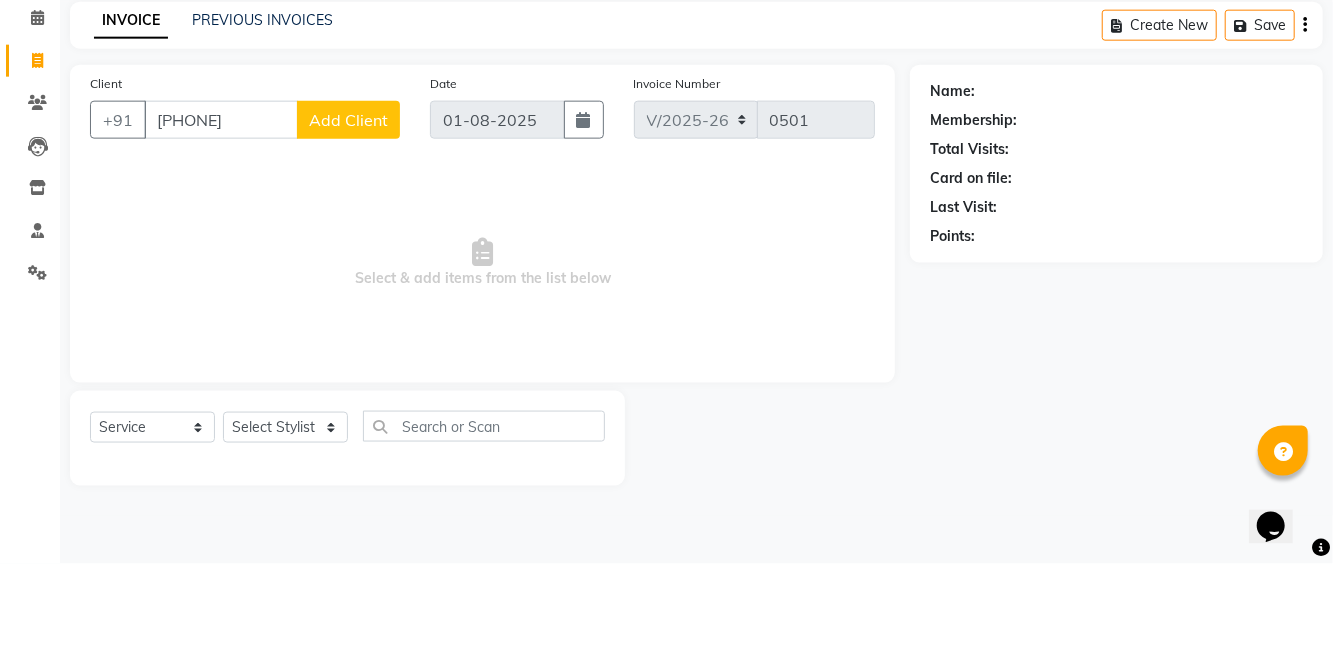 type on "[PHONE]" 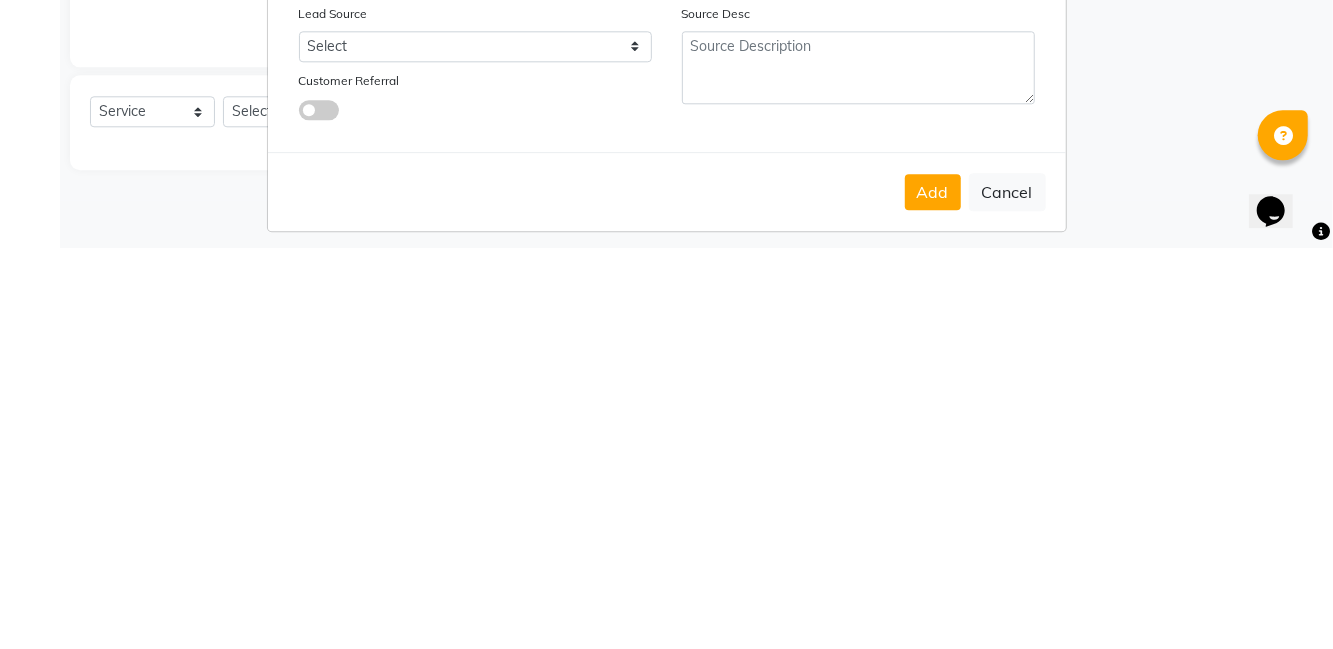 scroll, scrollTop: 190, scrollLeft: 0, axis: vertical 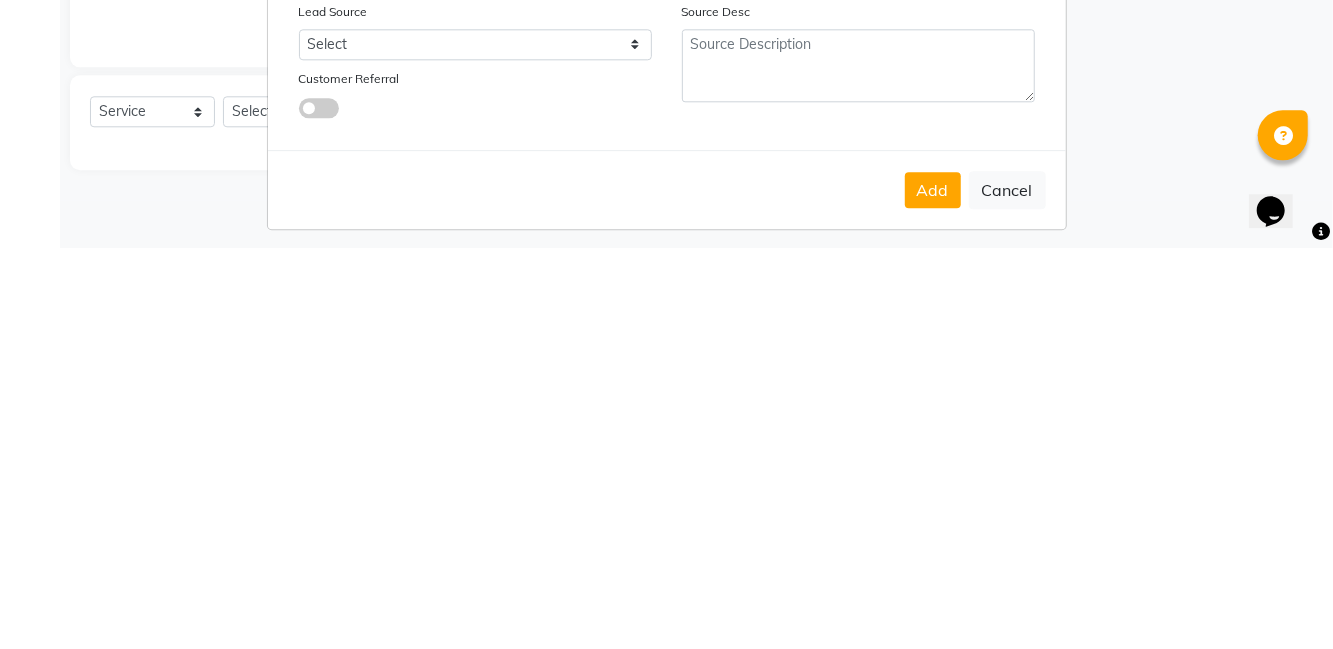 type on "[FIRST]" 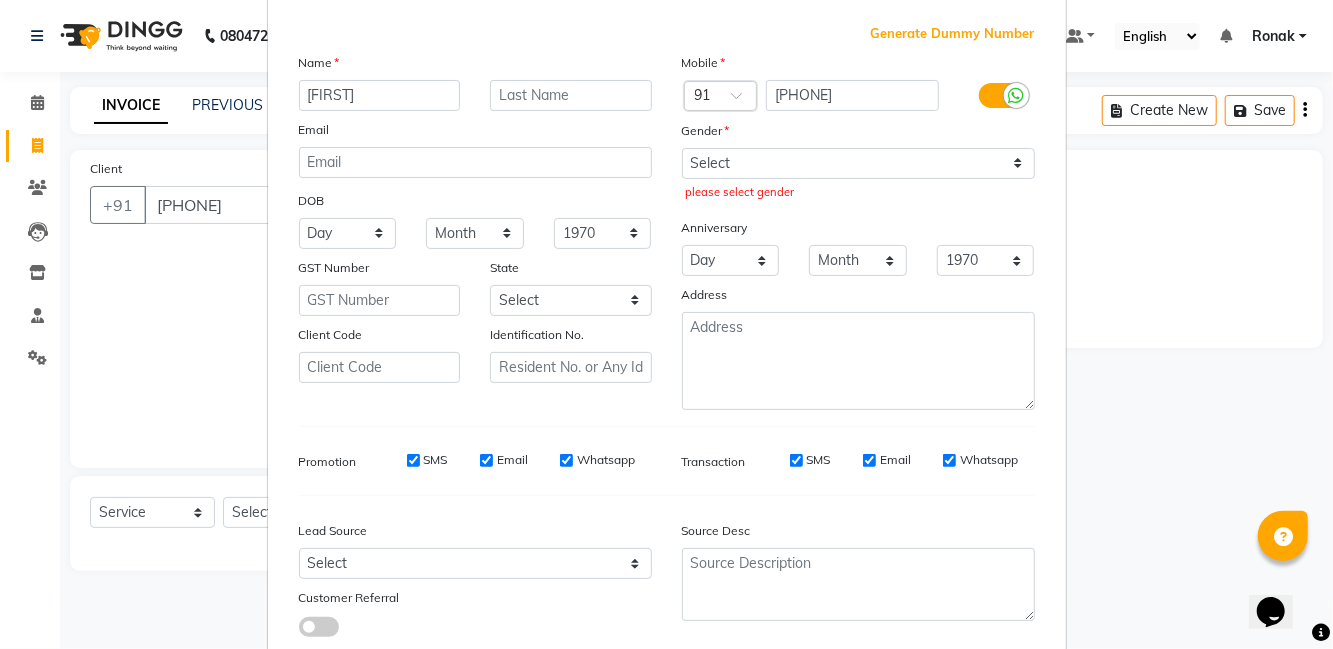 scroll, scrollTop: 100, scrollLeft: 0, axis: vertical 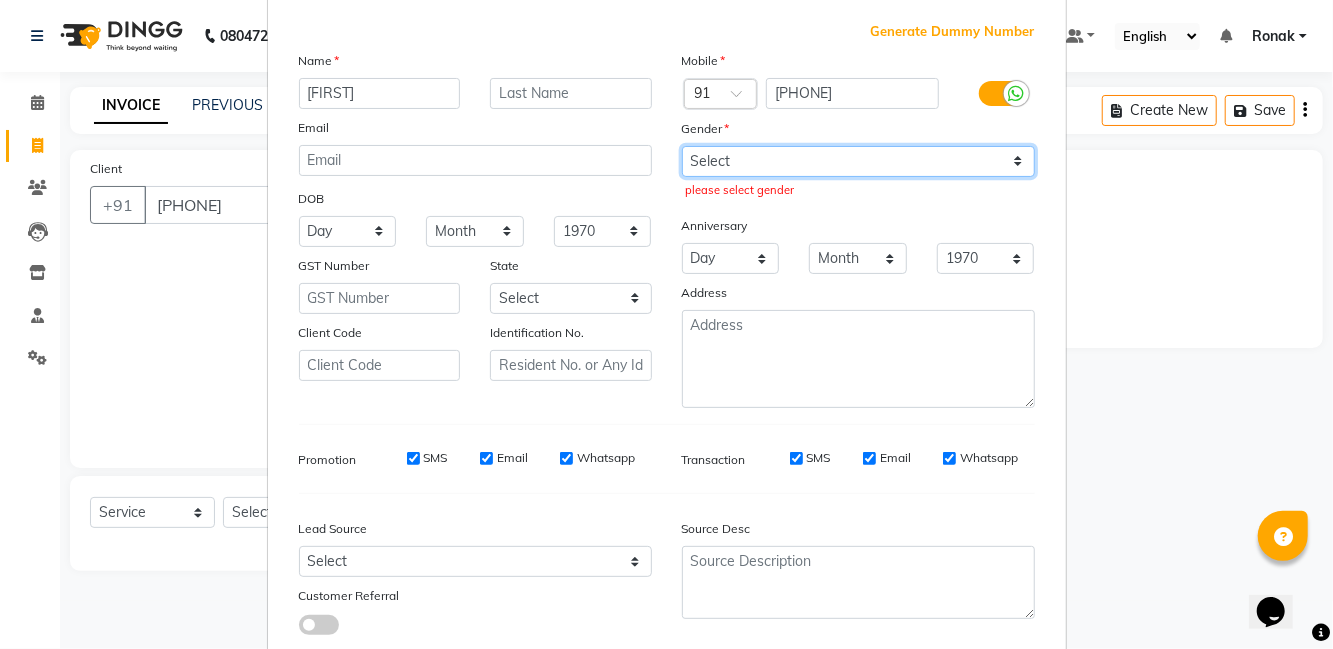 click on "Select Male Female Other Prefer Not To Say" at bounding box center [858, 161] 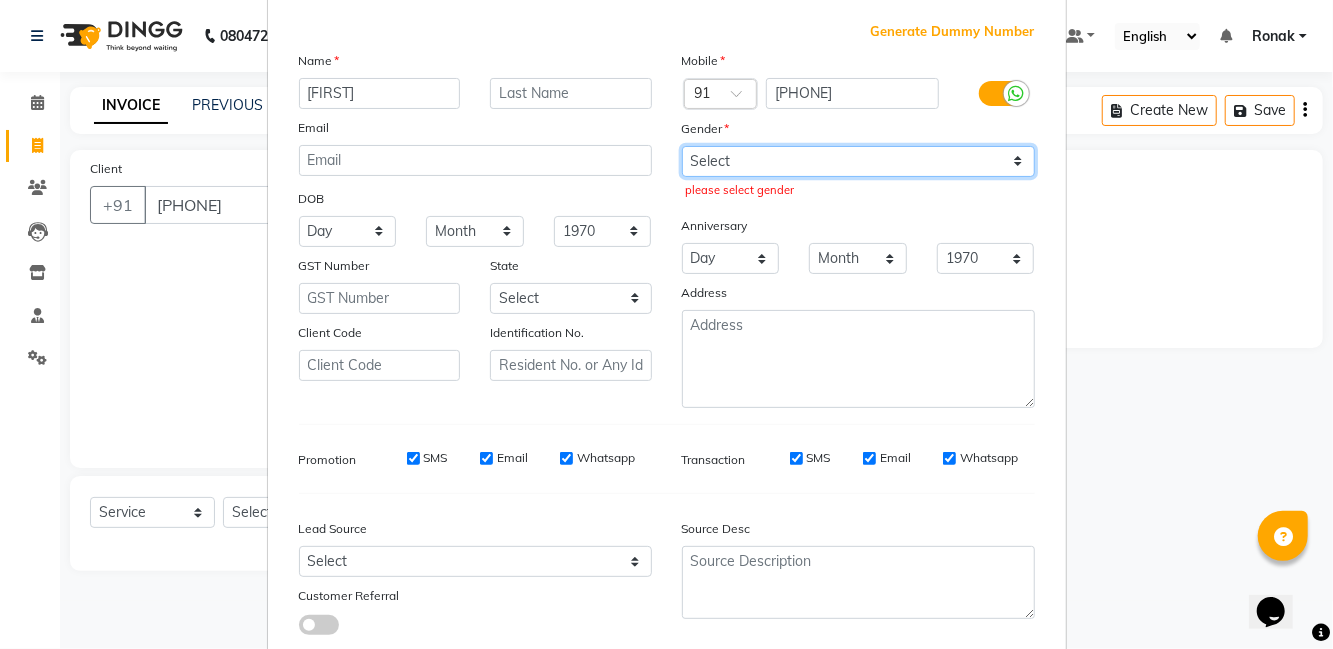 select on "female" 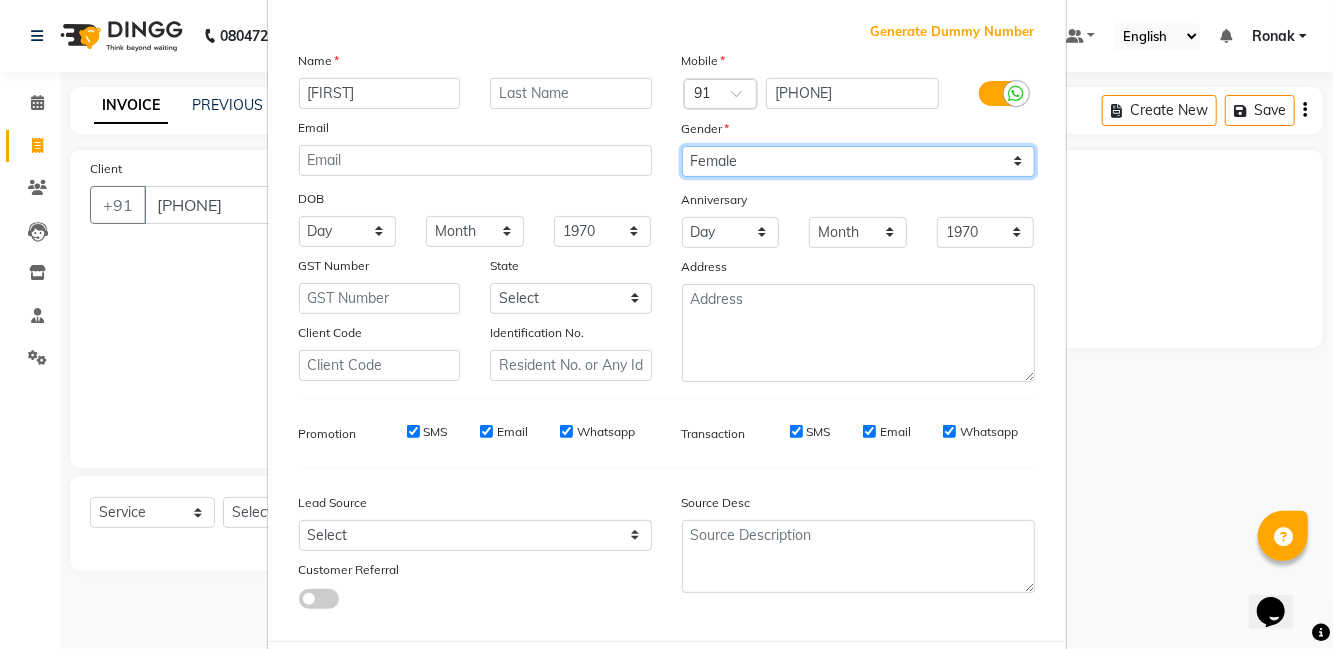 scroll, scrollTop: 94, scrollLeft: 0, axis: vertical 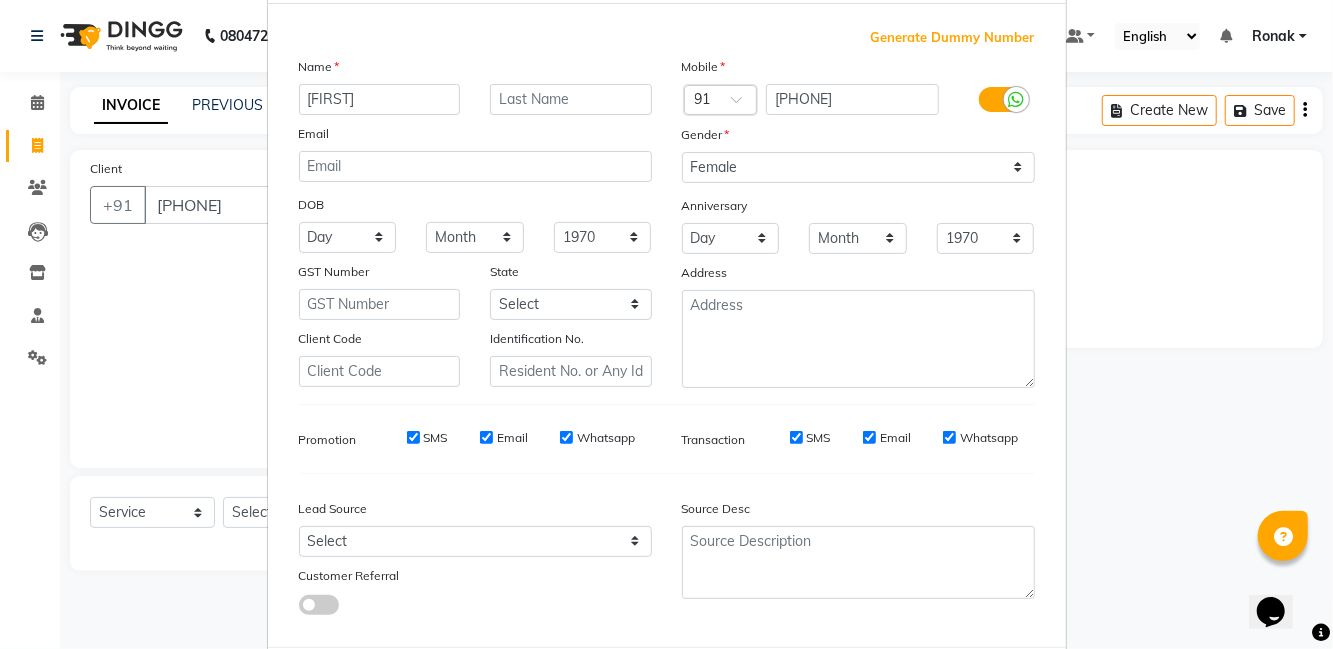 click on "Add" at bounding box center [933, 687] 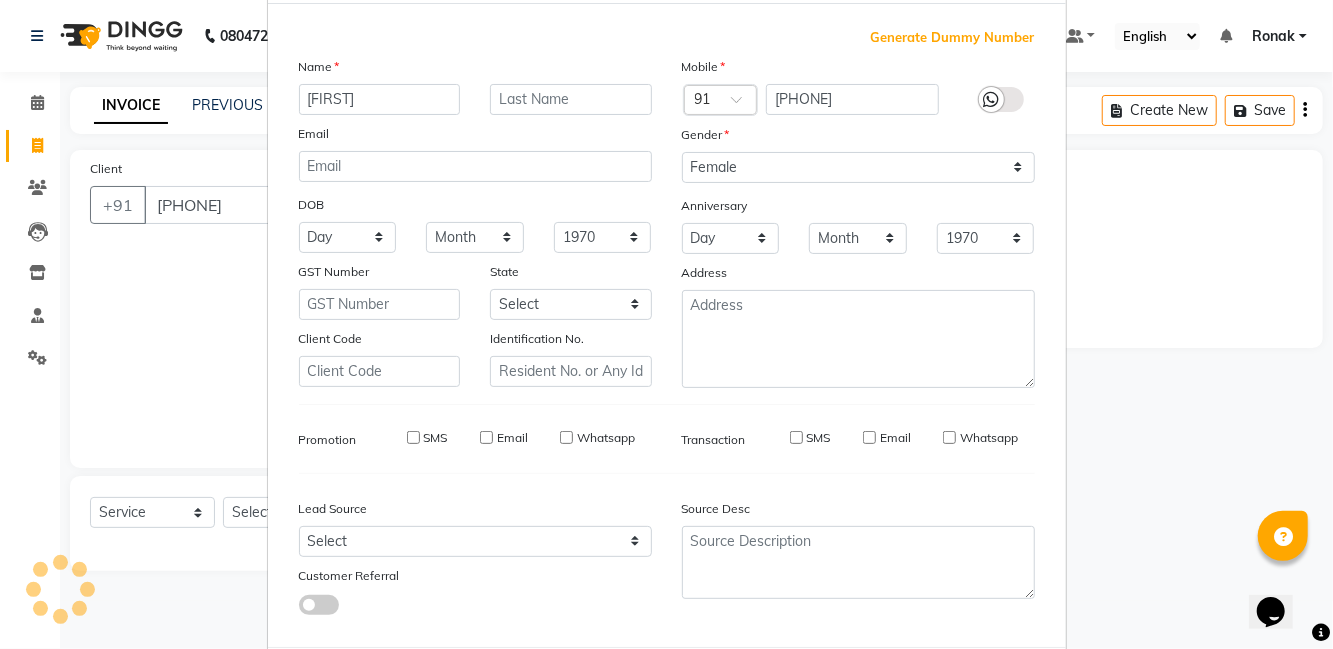 type 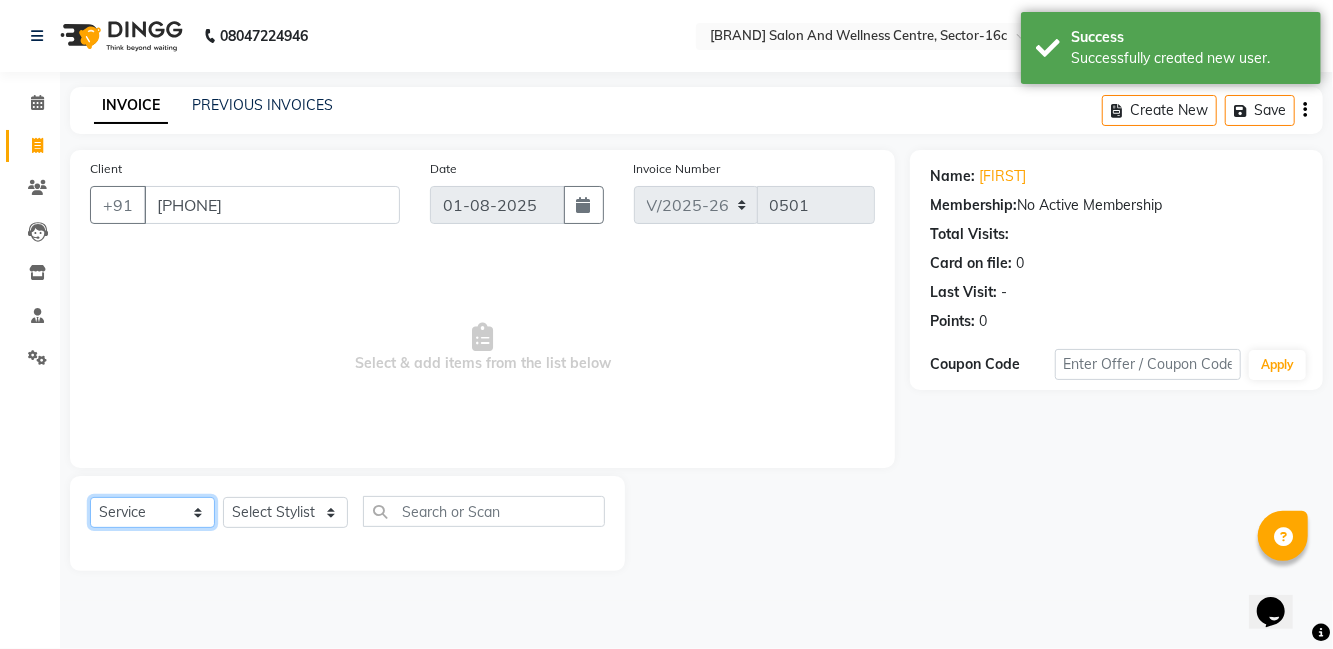 click on "Select  Service  Product  Membership  Package Voucher Prepaid Gift Card" 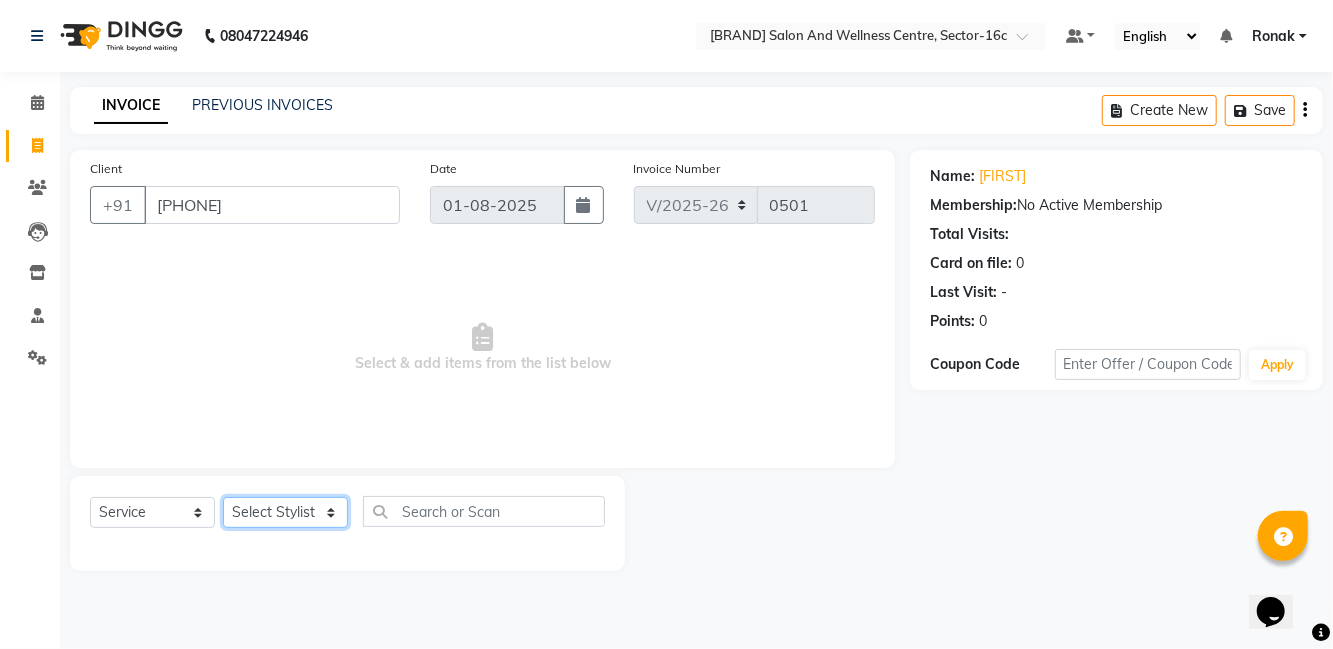 click on "Select Stylist [FIRST] [LAST] [FIRST] [LAST] [FIRST] [LAST] [FIRST] [LAST] [FIRST] [LAST] [FIRST] [LAST] [FIRST] [LAST] [FIRST] [LAST] [FIRST] [LAST] [FIRST] [LAST]" 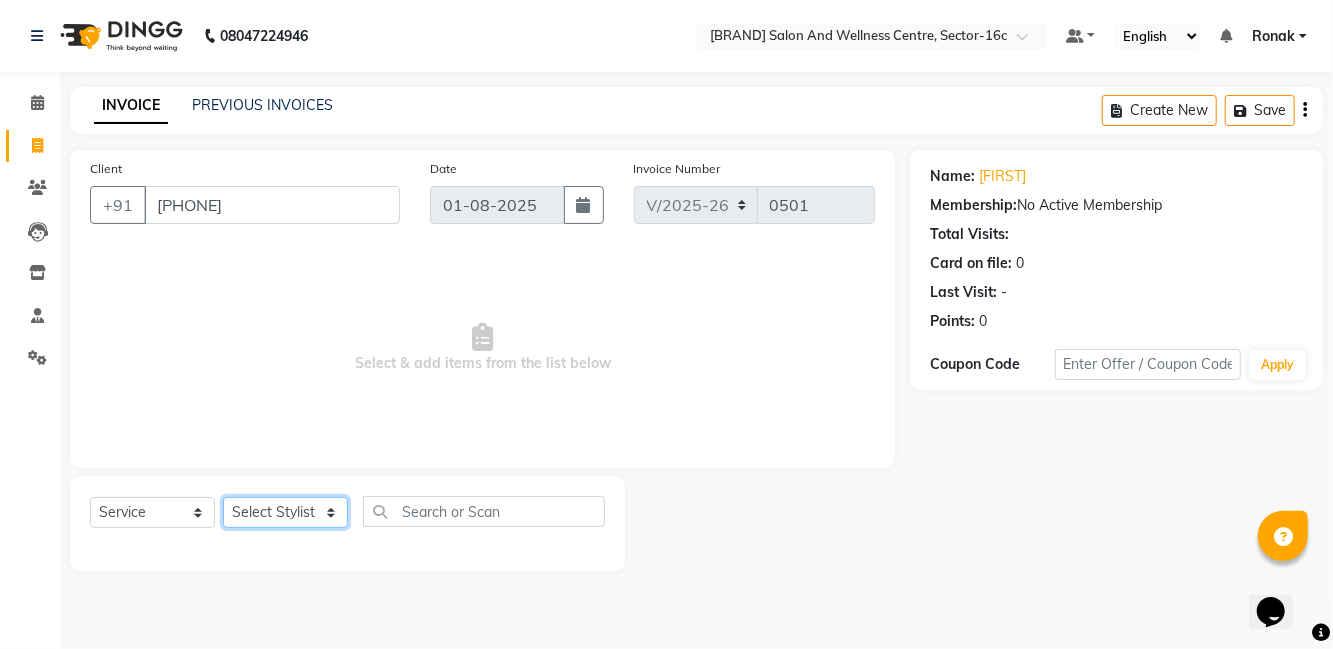 select on "[NUMBER]" 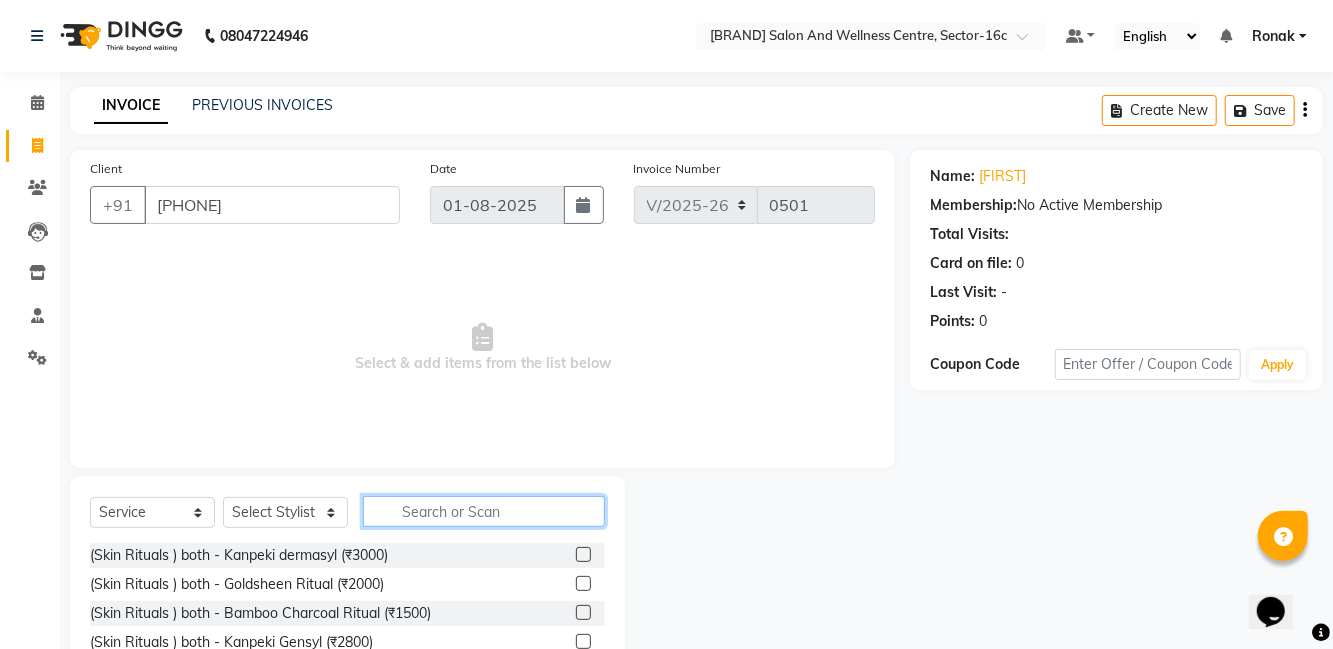 click 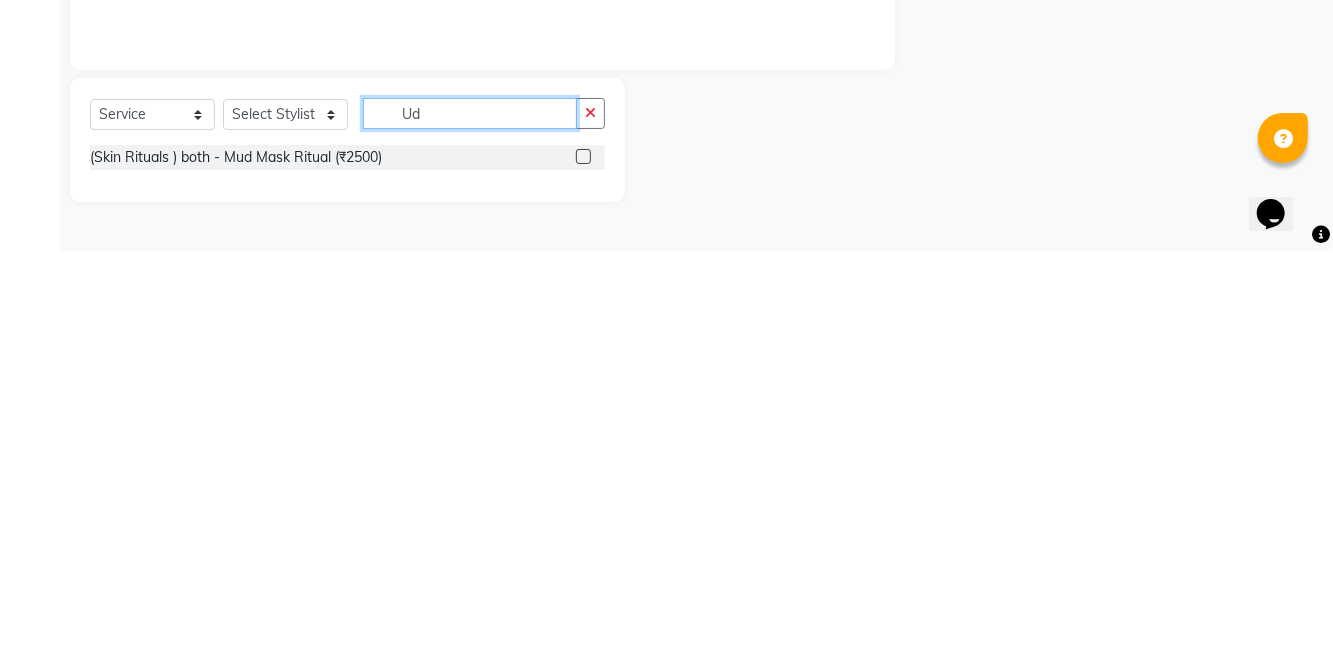 type on "U" 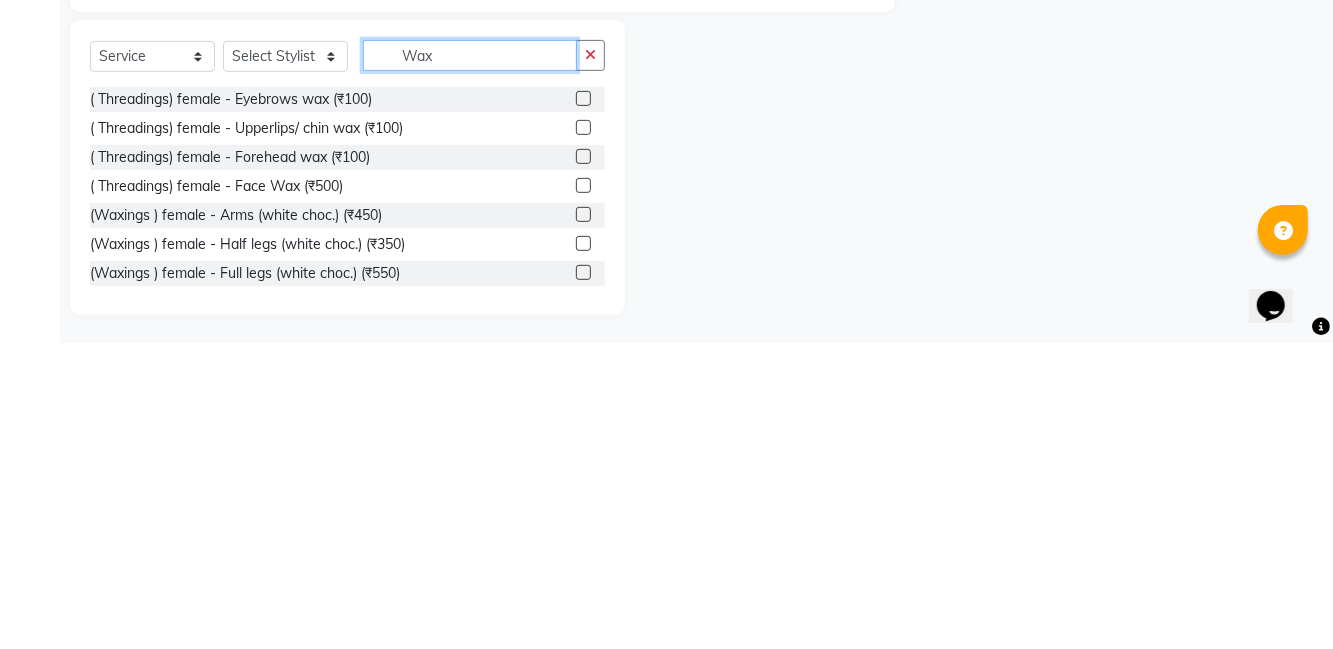 scroll, scrollTop: 150, scrollLeft: 0, axis: vertical 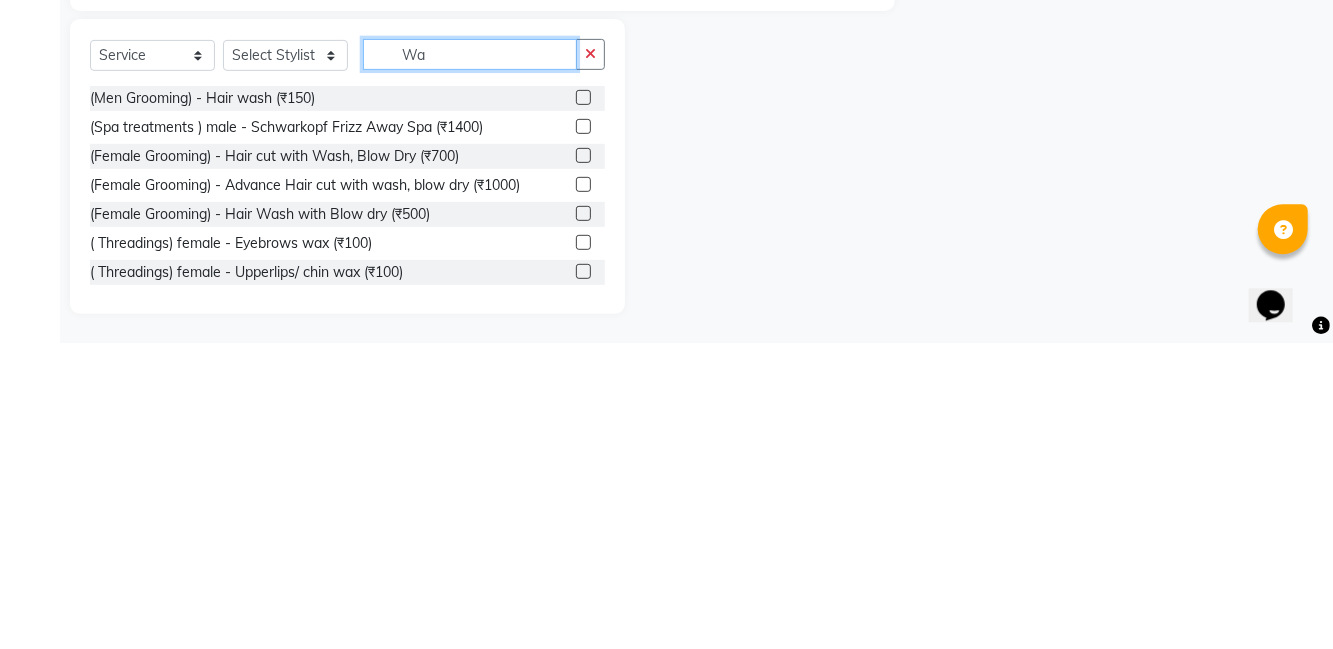 type on "W" 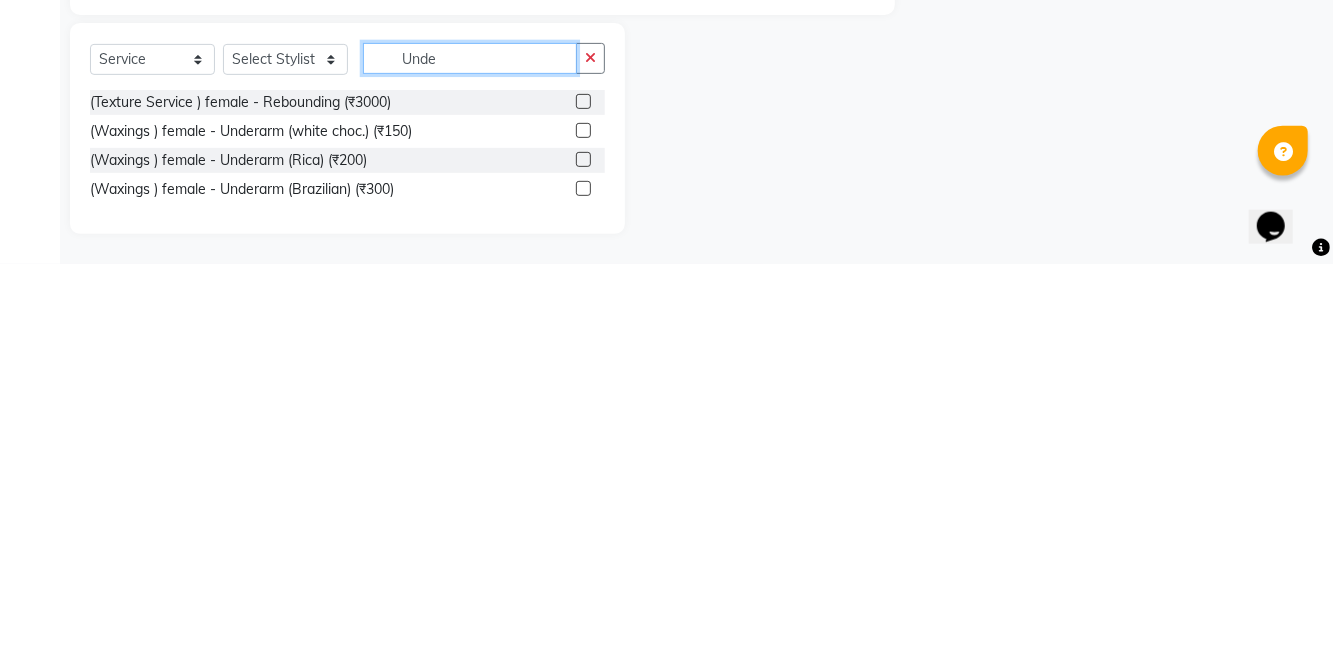 scroll, scrollTop: 41, scrollLeft: 0, axis: vertical 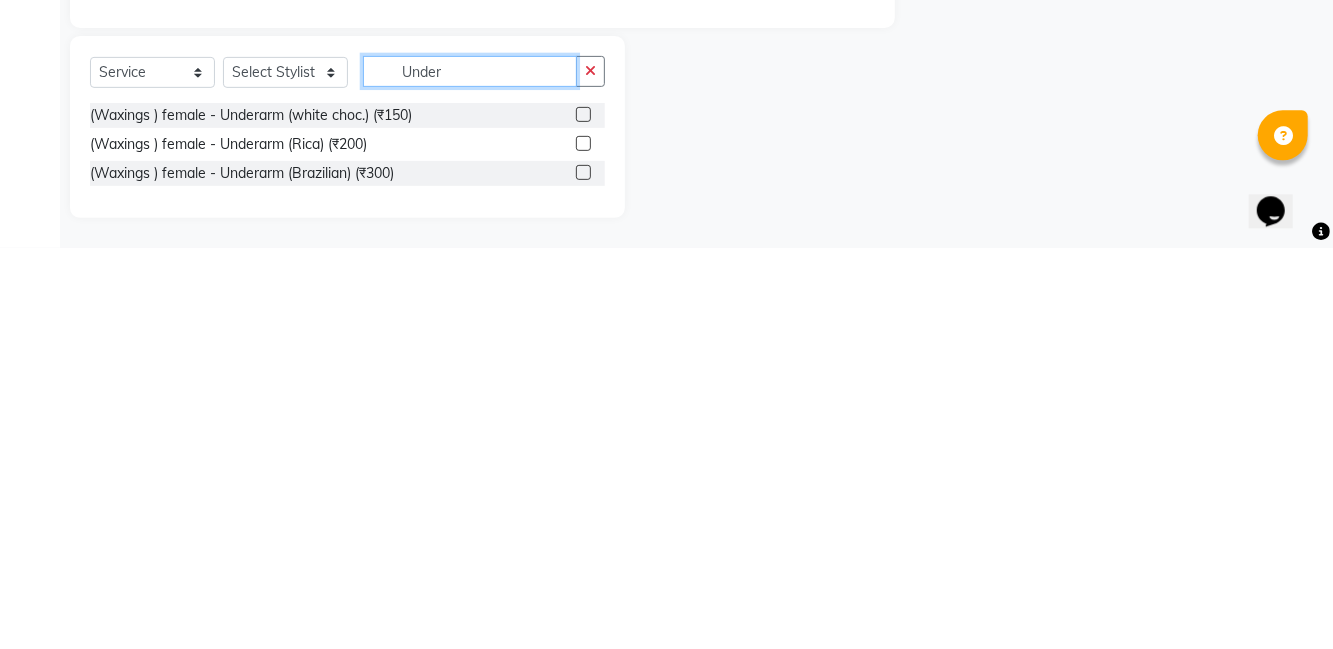 type on "Under" 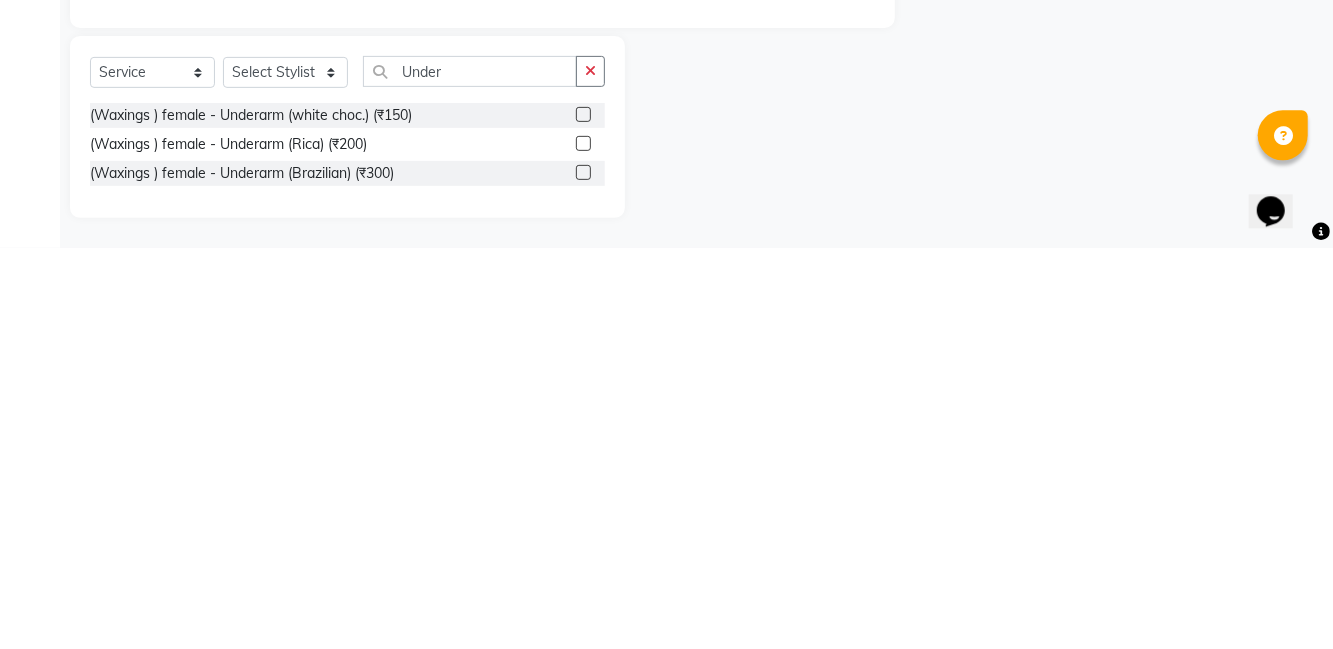 click 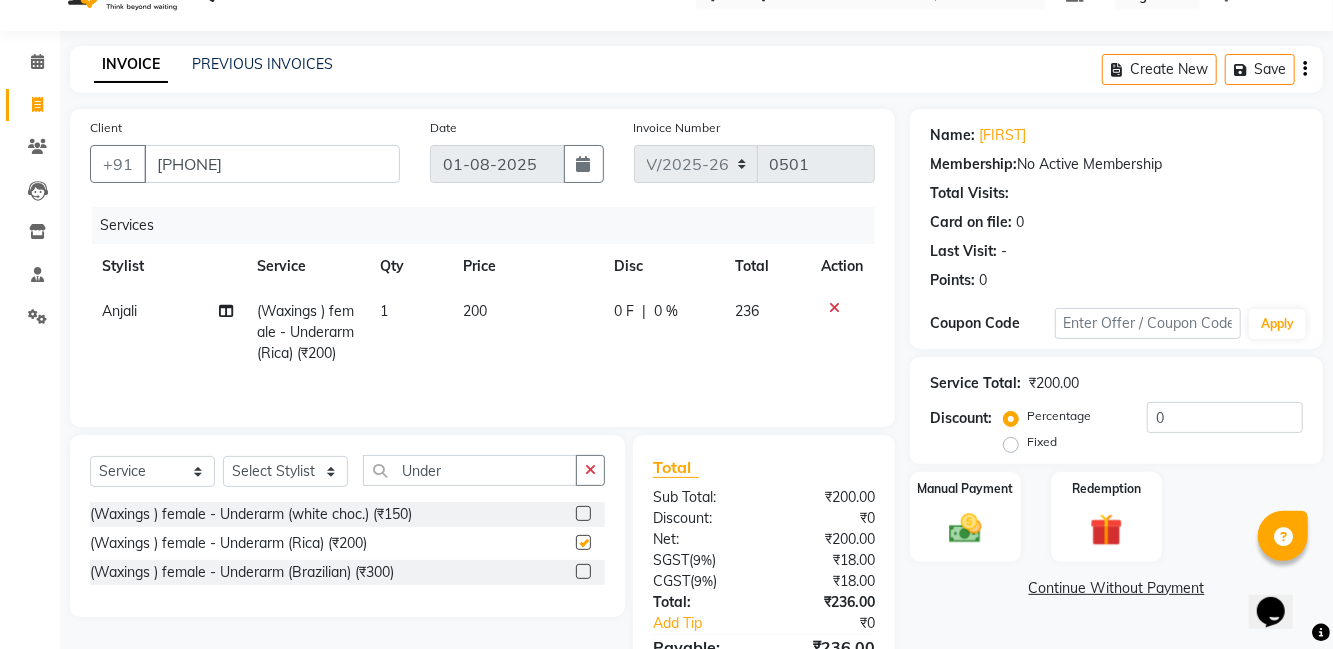 checkbox on "false" 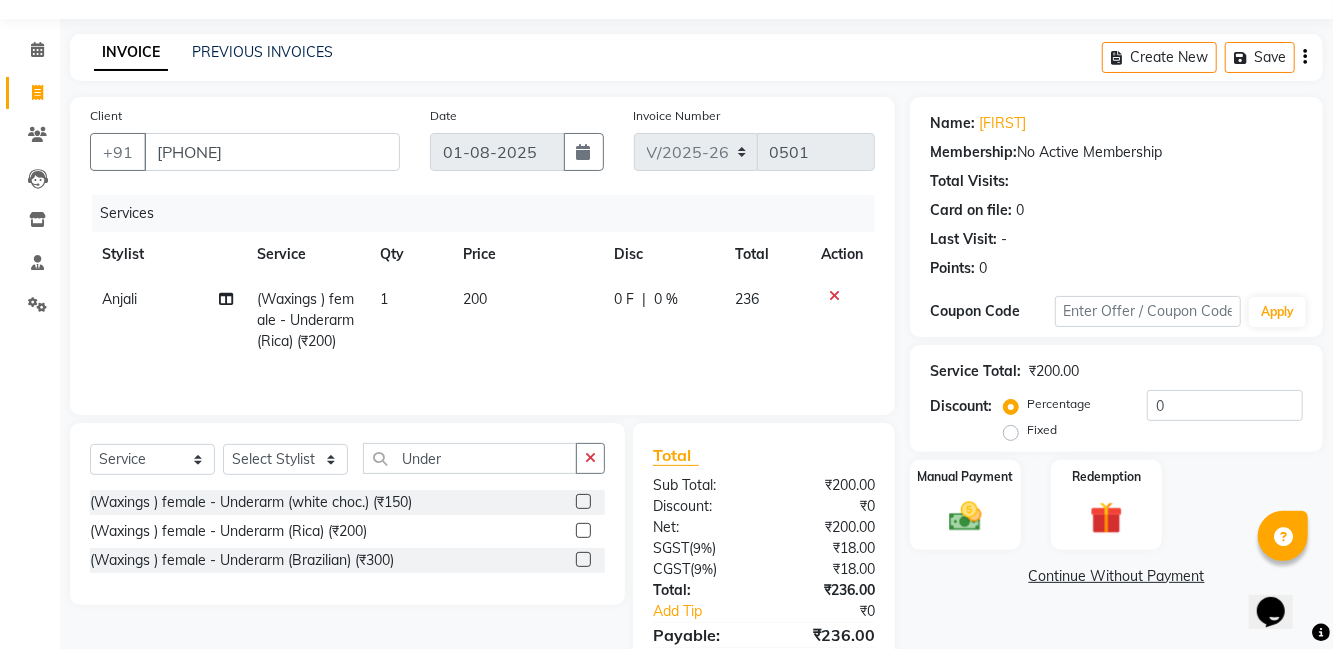 click 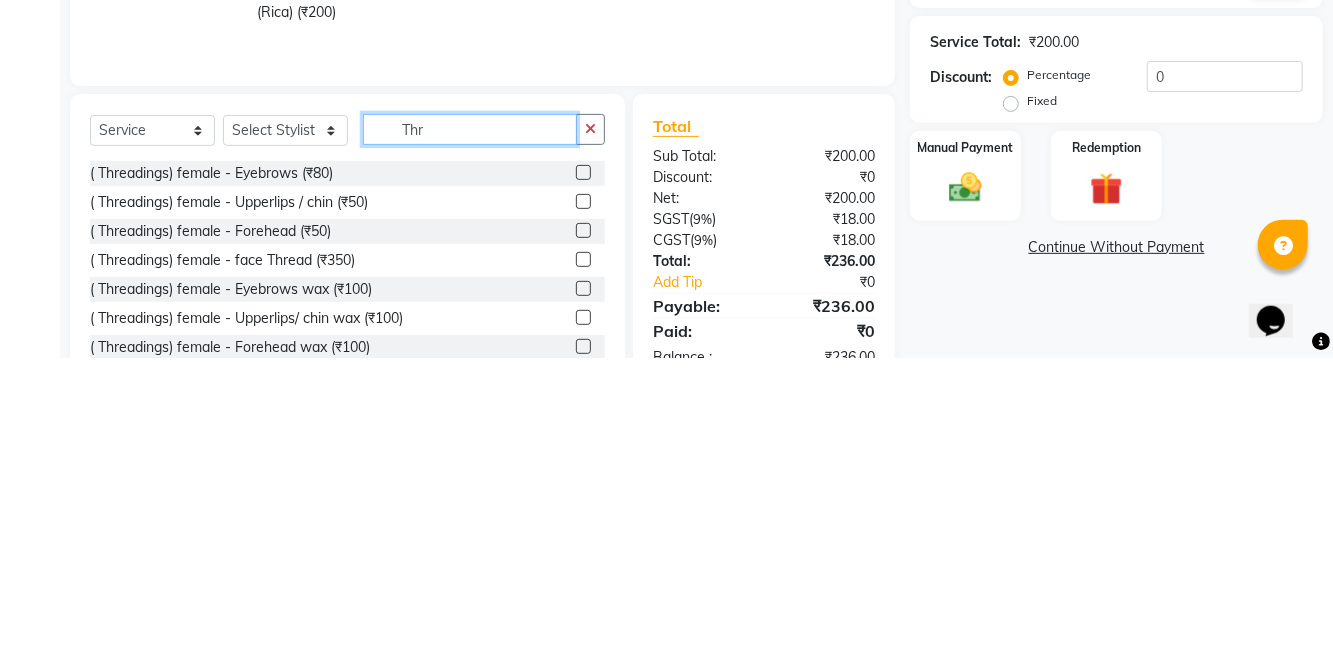 scroll, scrollTop: 91, scrollLeft: 0, axis: vertical 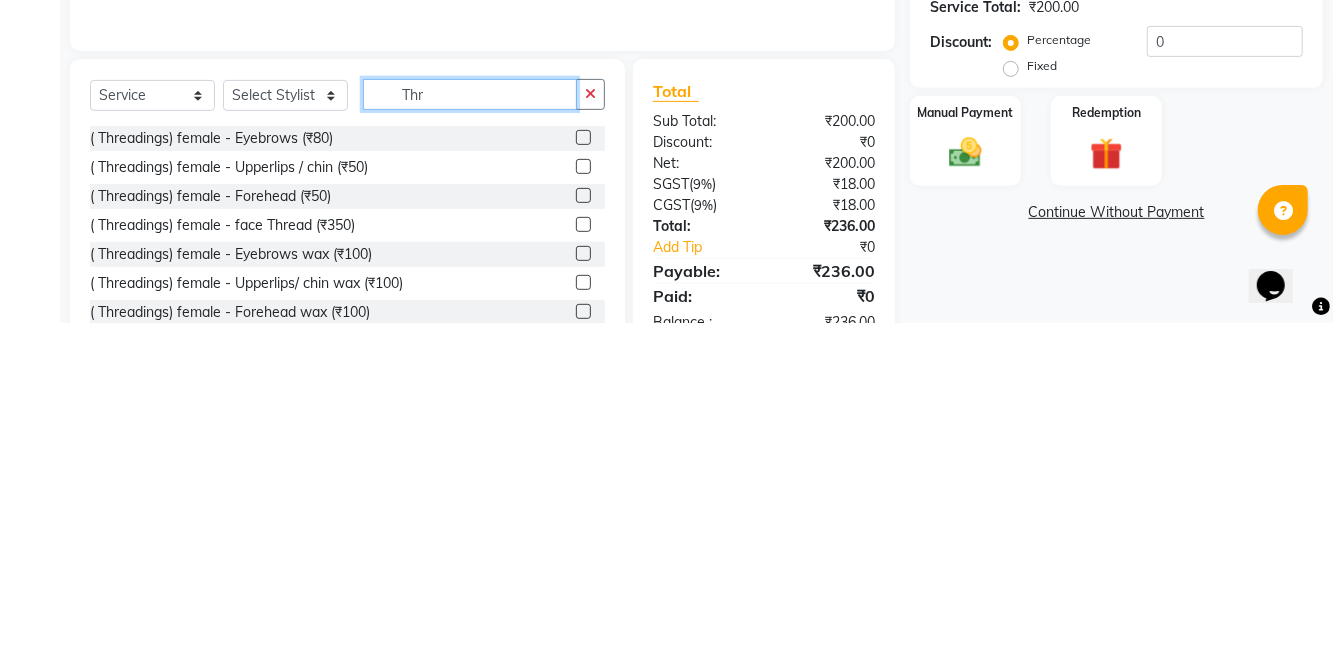 type on "Thr" 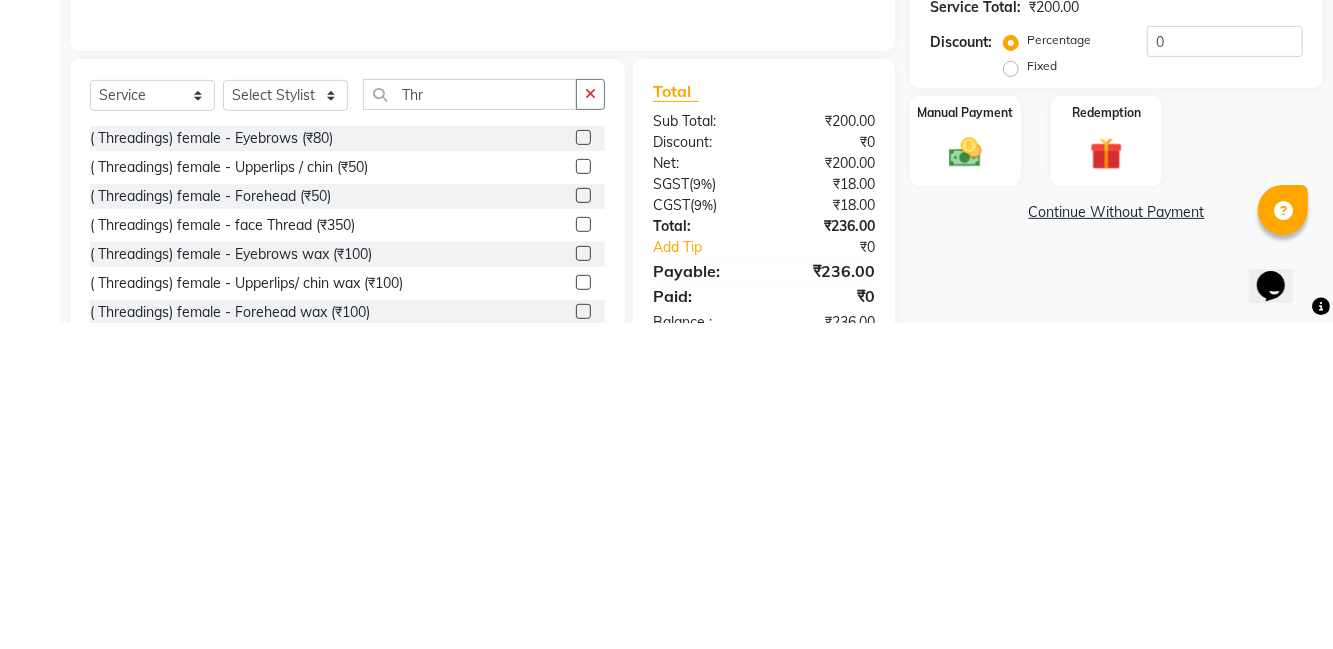 click 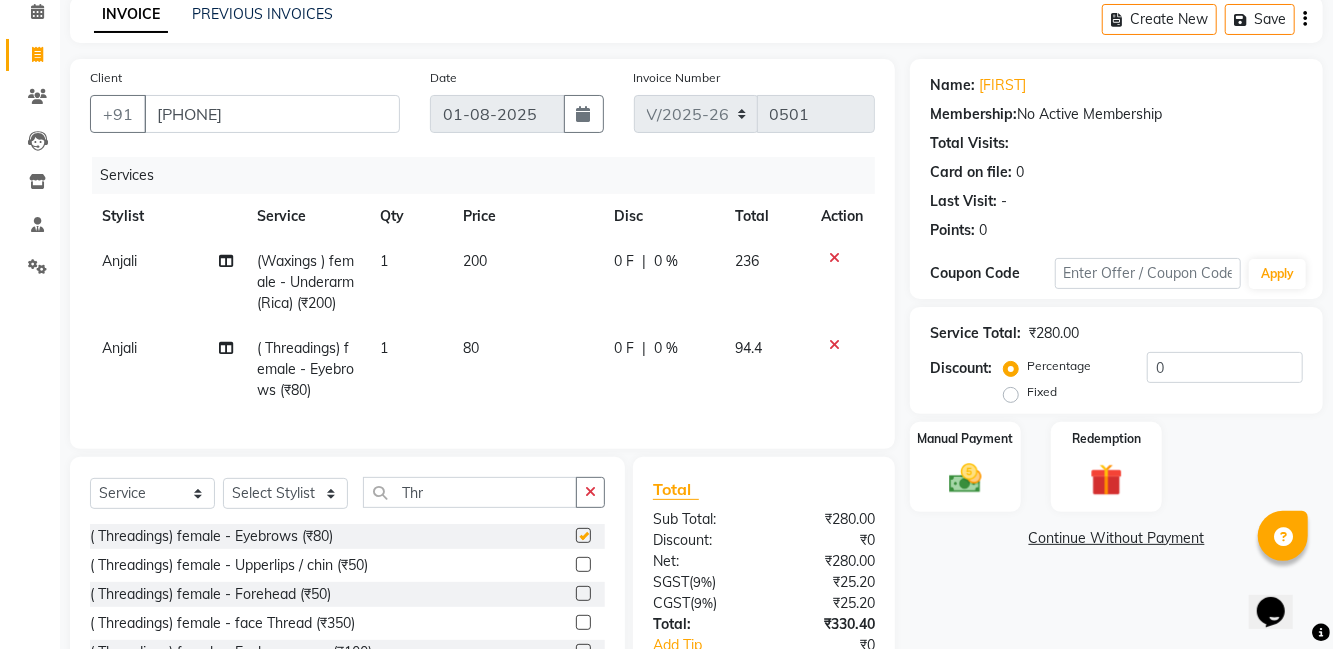 checkbox on "false" 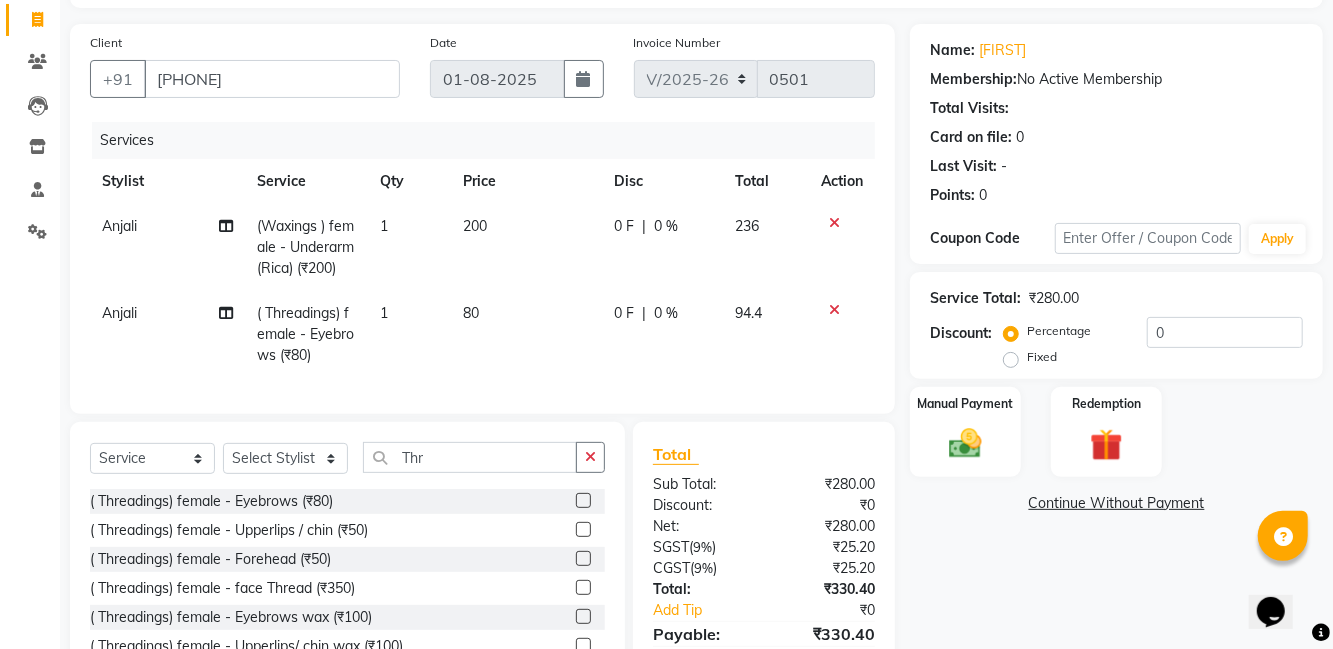 scroll, scrollTop: 120, scrollLeft: 0, axis: vertical 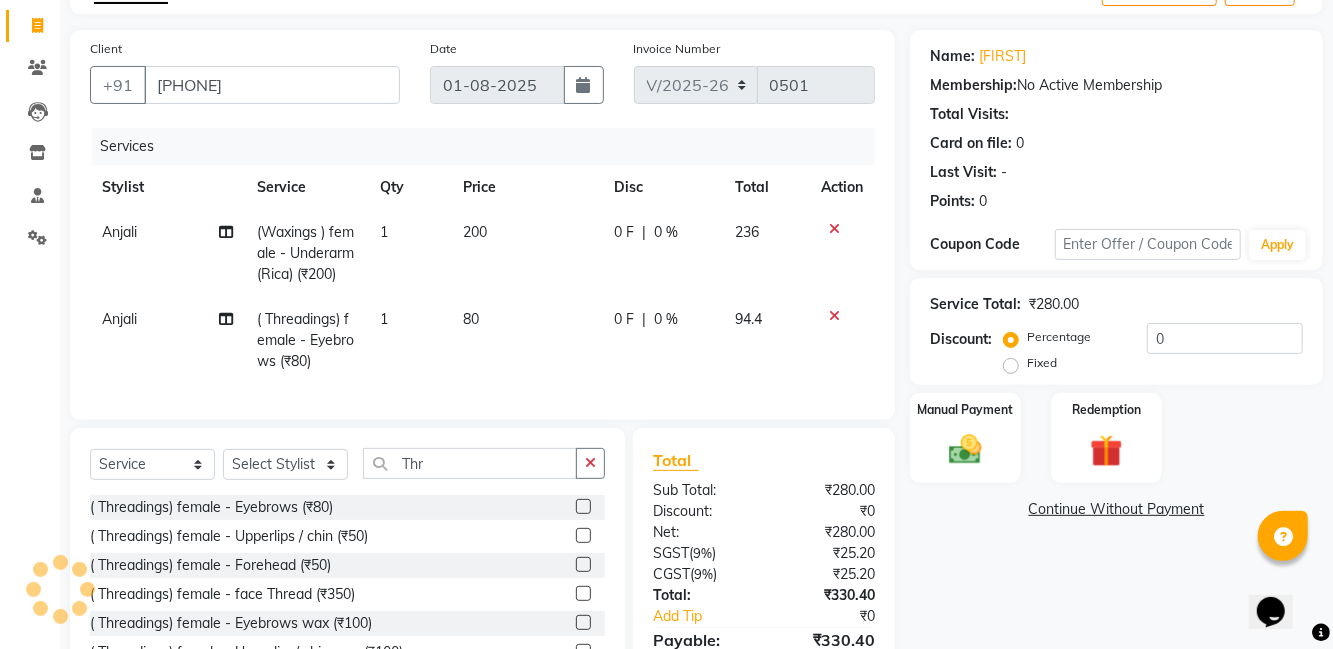 click on "80" 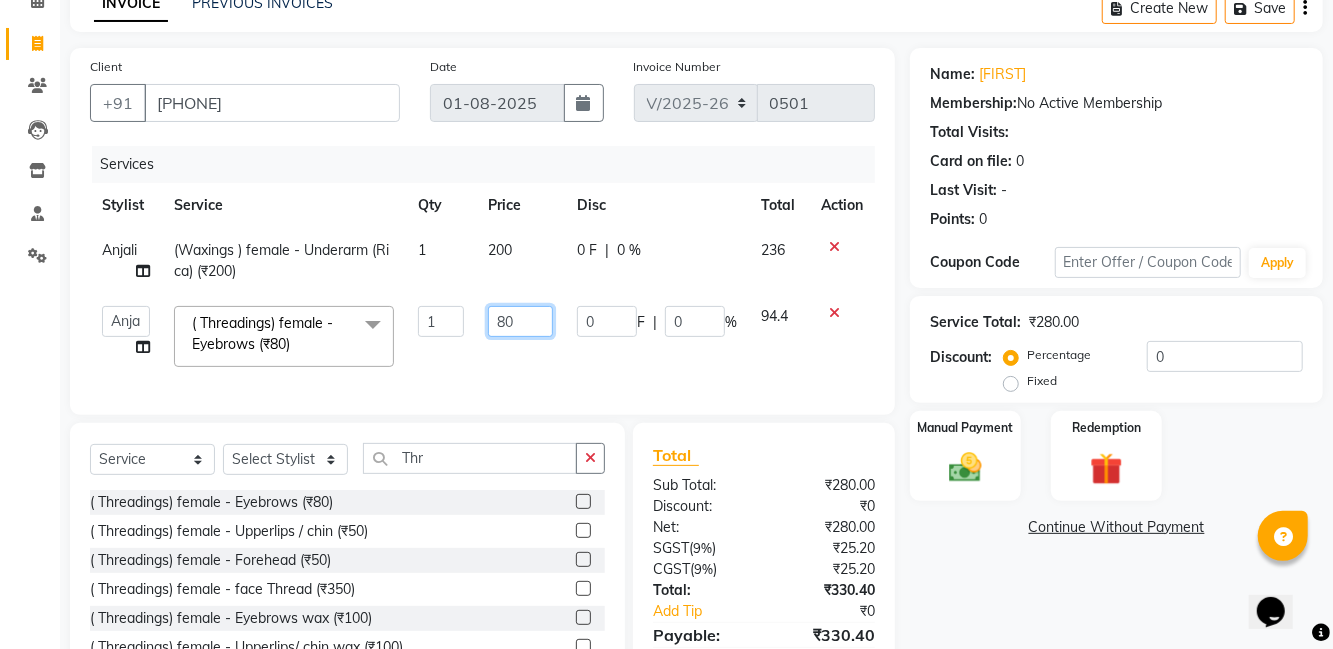 click on "80" 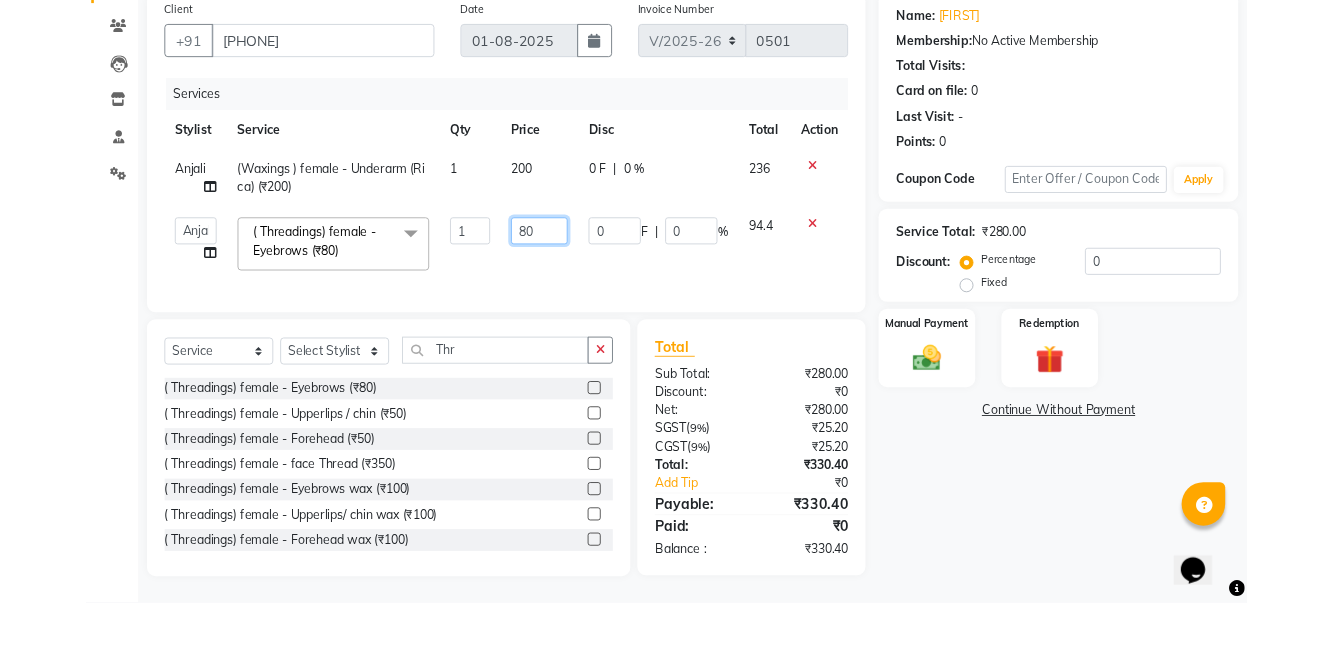 scroll, scrollTop: 134, scrollLeft: 0, axis: vertical 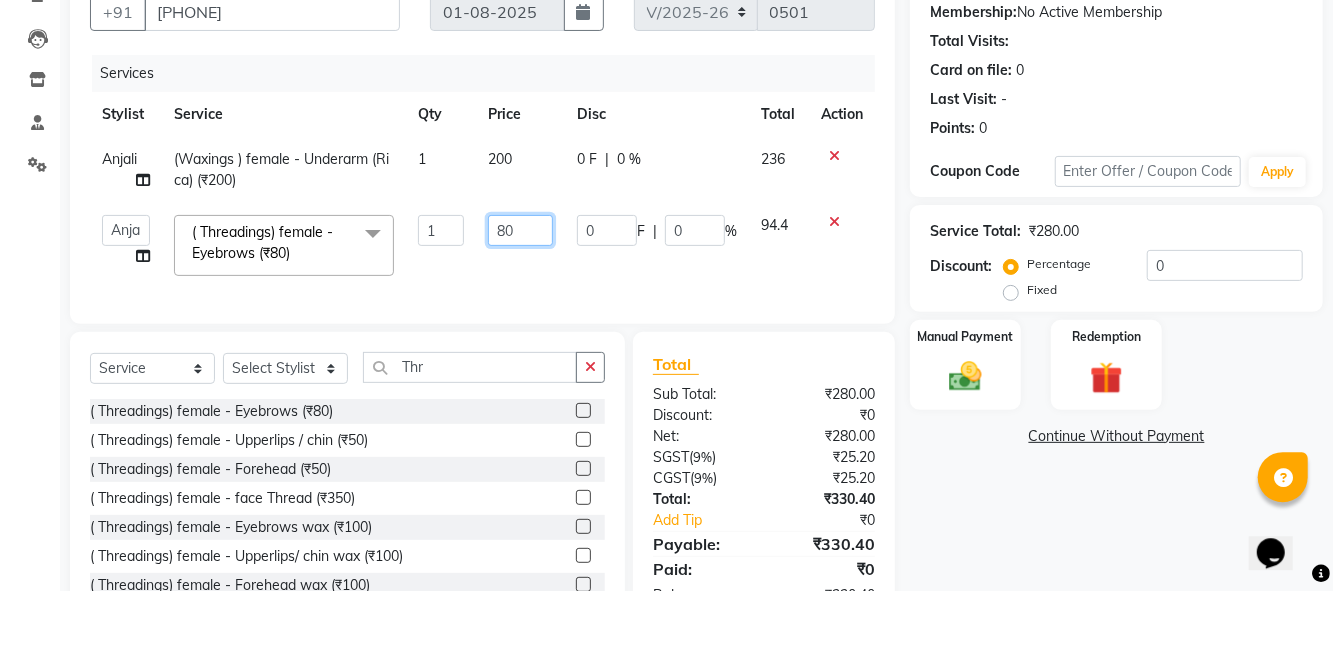 type on "8" 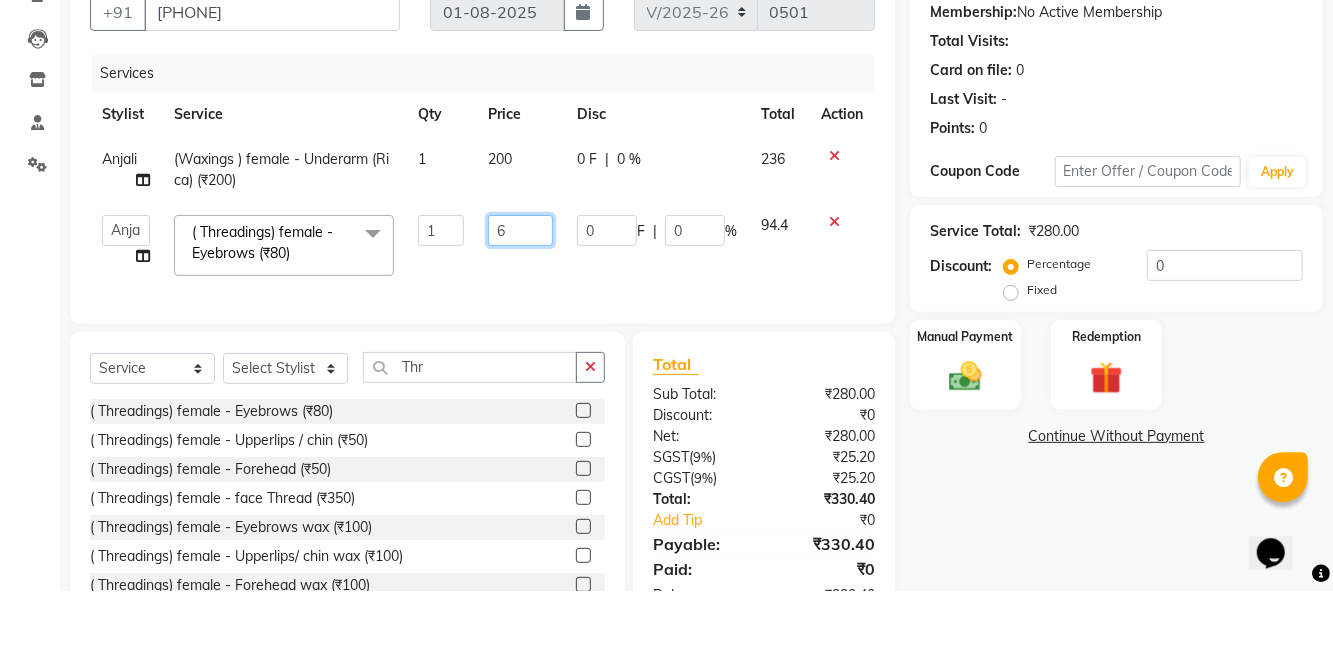 type on "60" 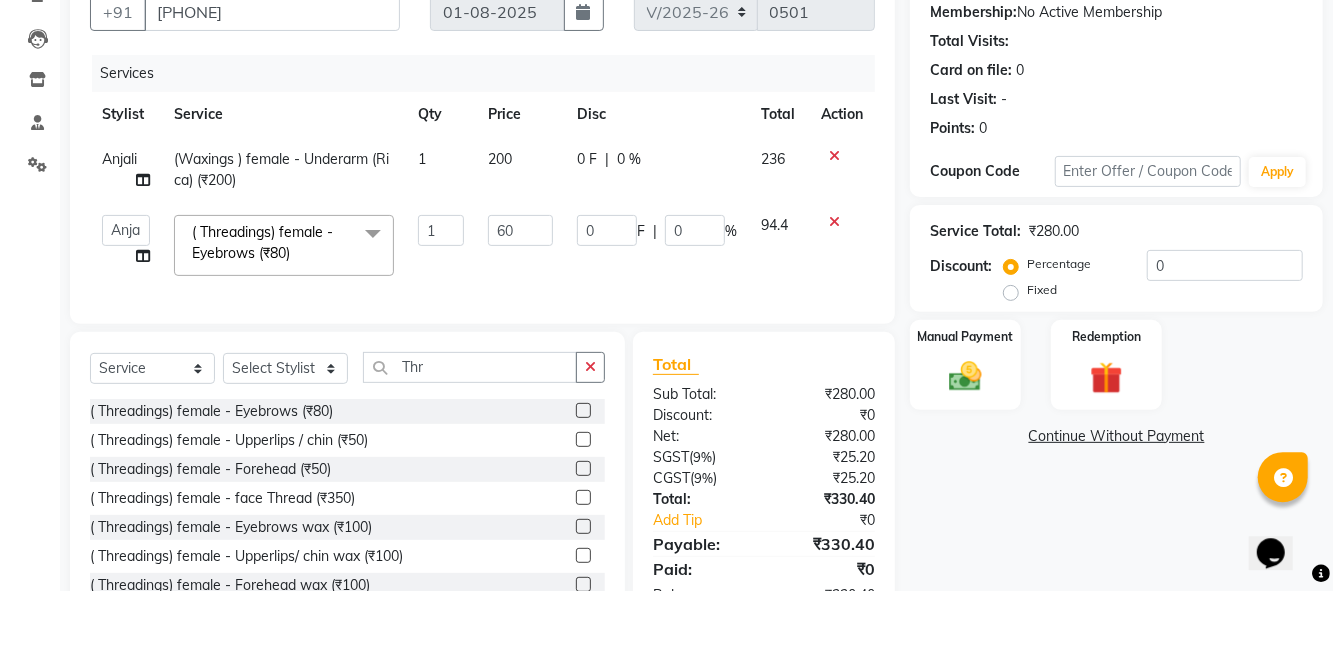 click on "Discount:  Percentage   Fixed  0" 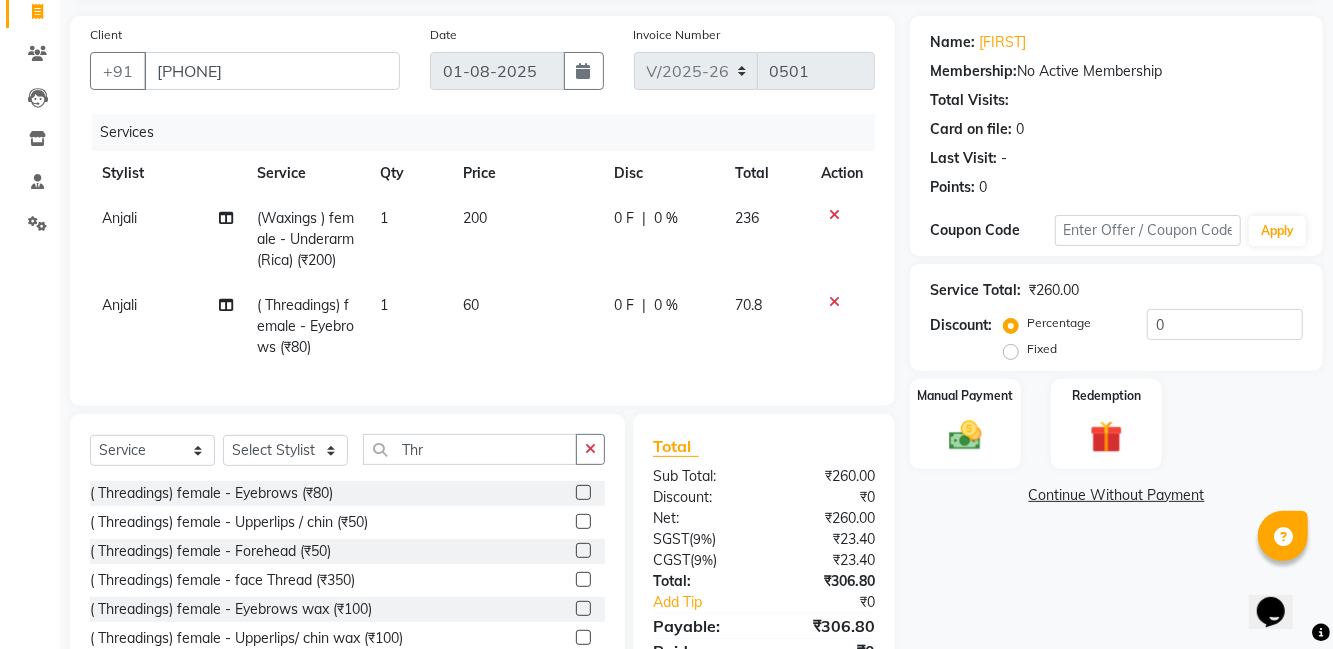 scroll, scrollTop: 121, scrollLeft: 0, axis: vertical 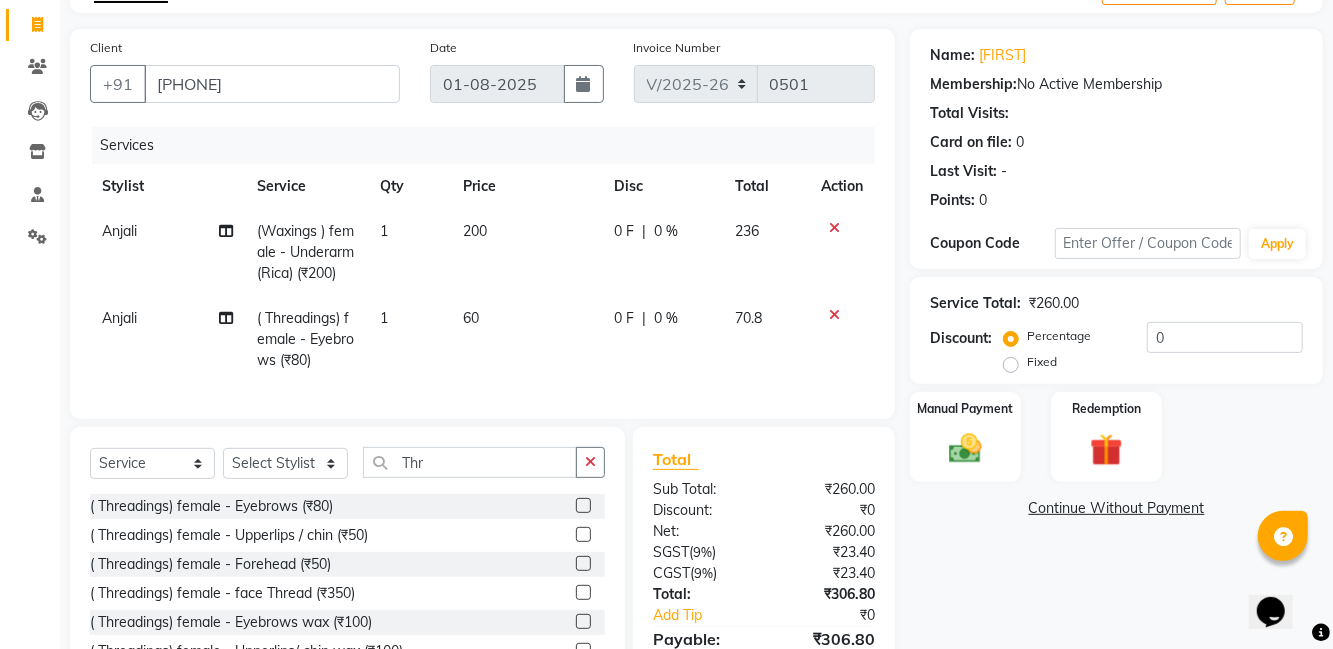 click on "Manual Payment" 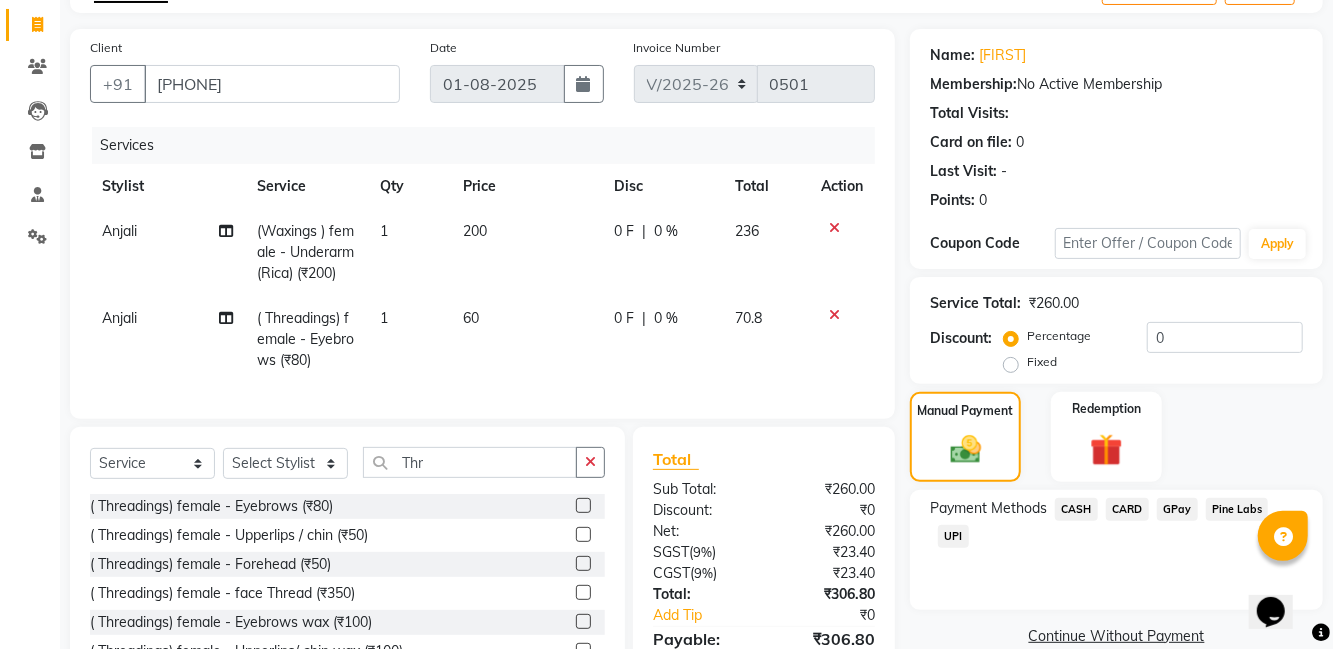 click on "UPI" 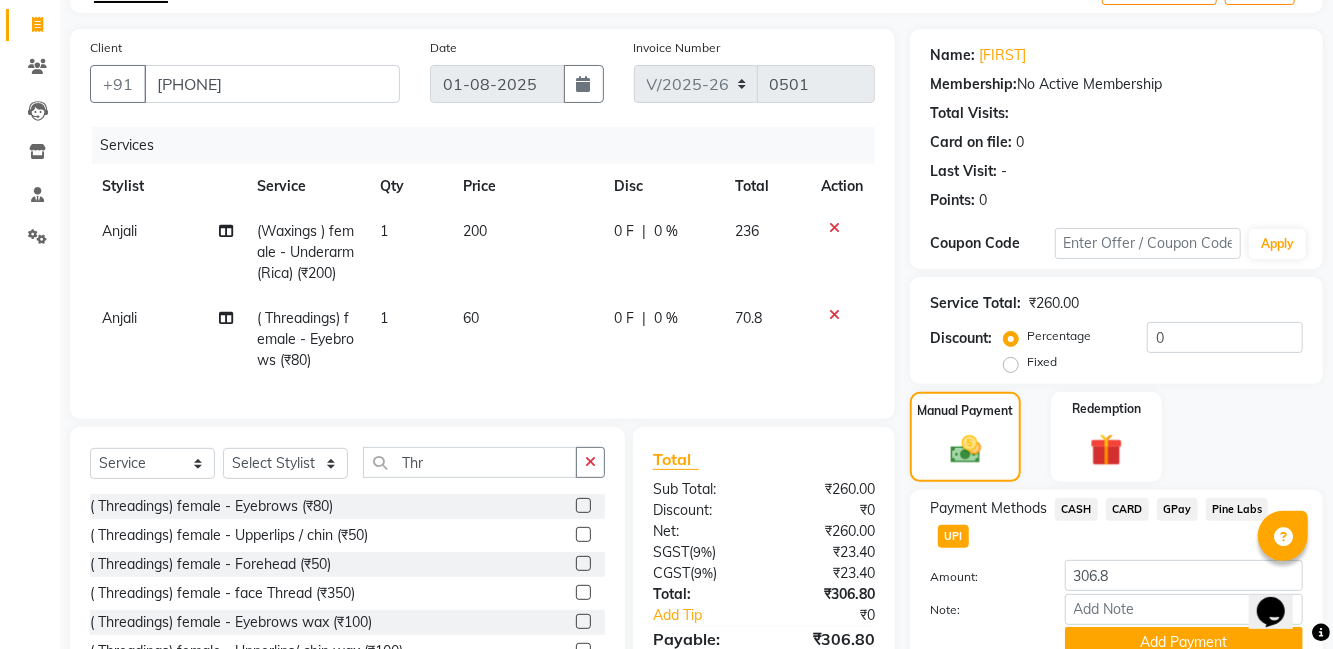 scroll, scrollTop: 126, scrollLeft: 0, axis: vertical 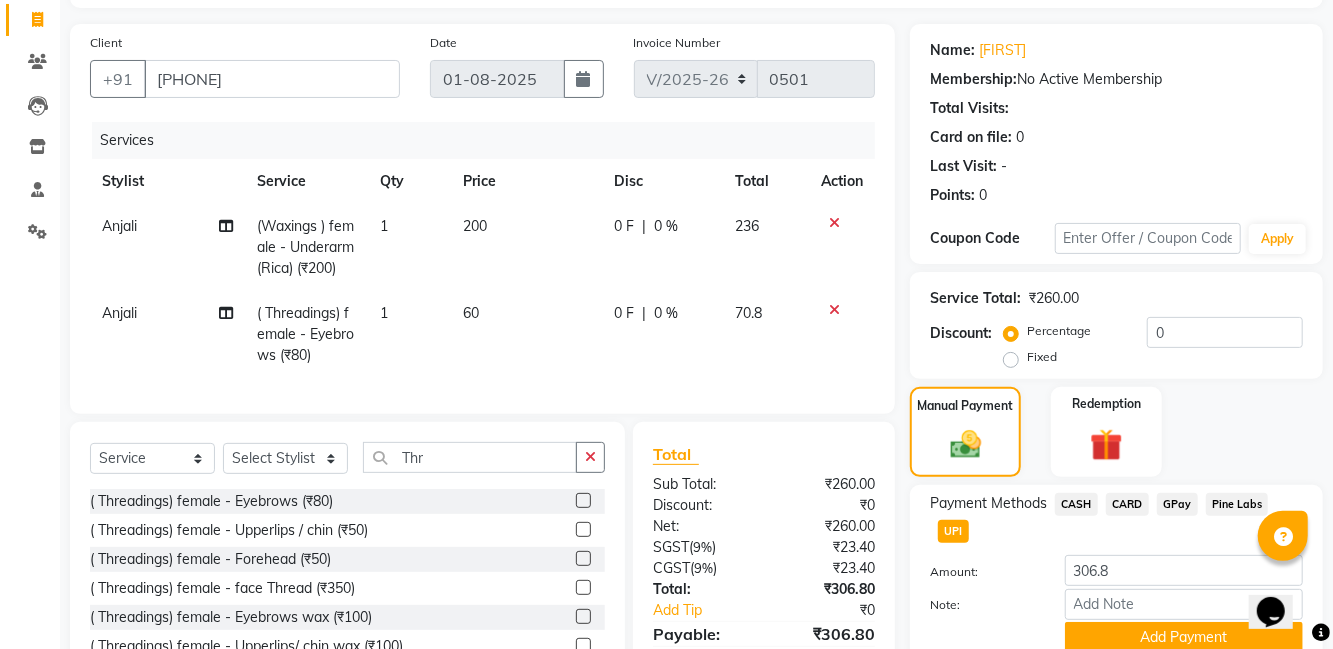 click on "Add Payment" 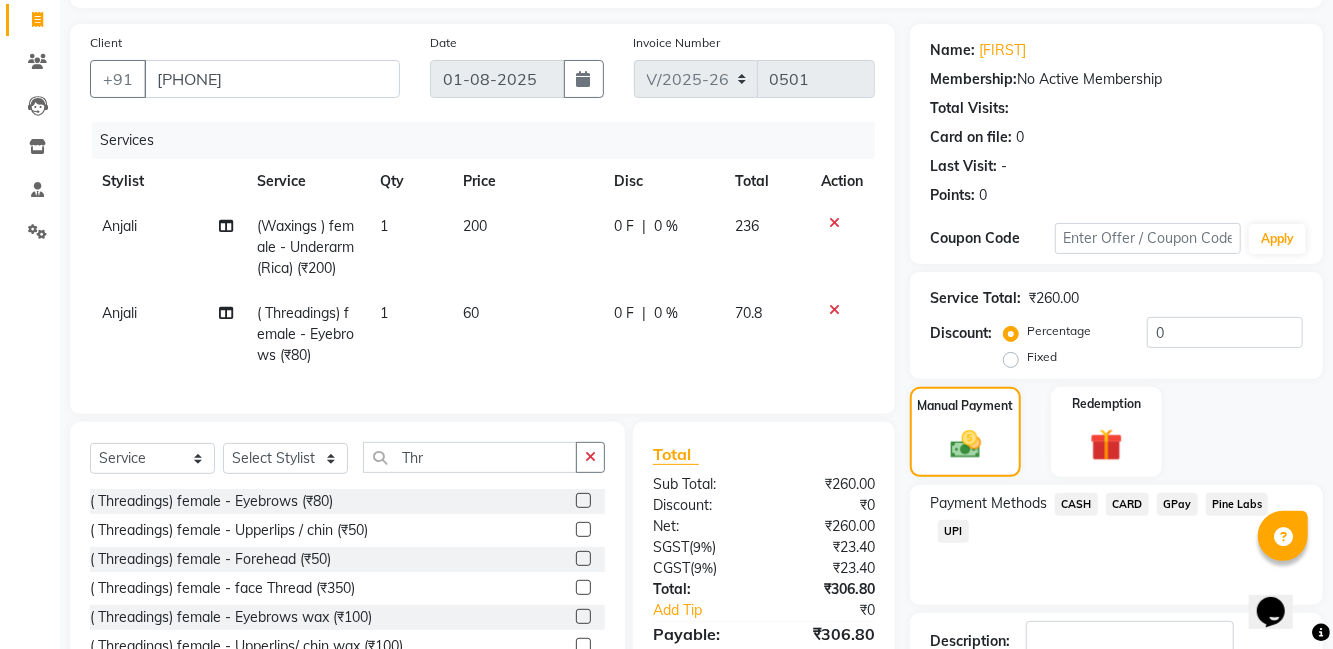 scroll, scrollTop: 168, scrollLeft: 0, axis: vertical 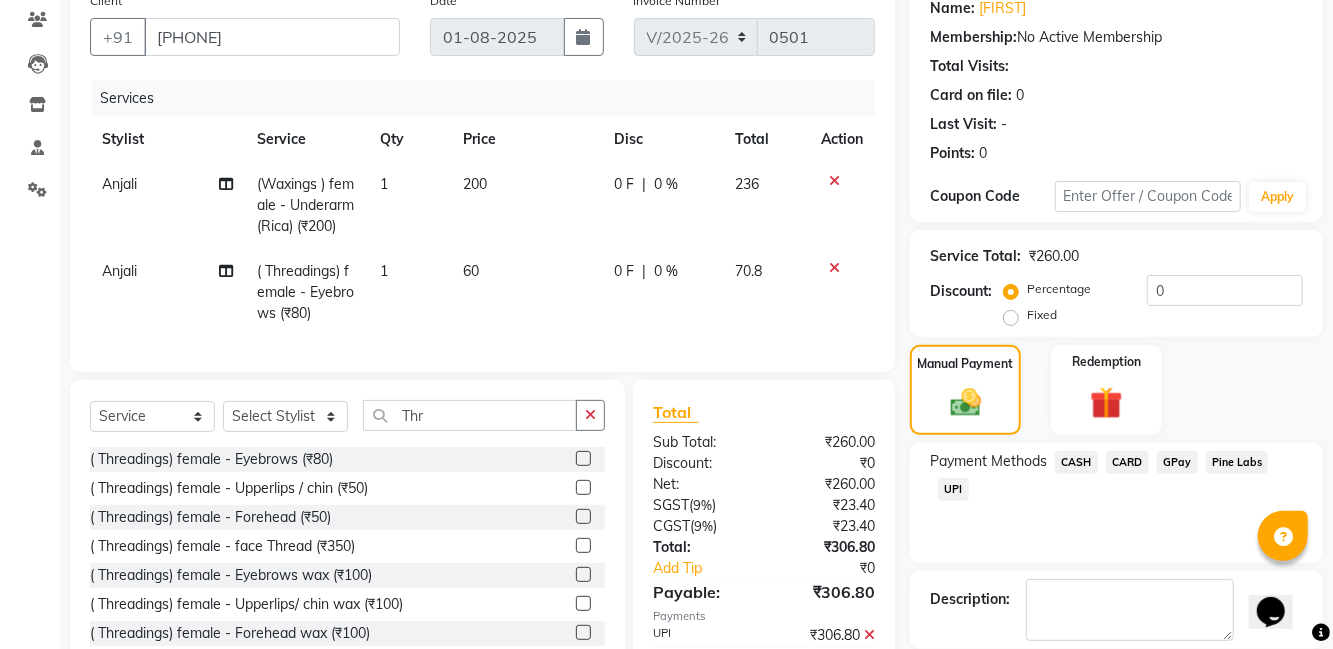 click on "Checkout" 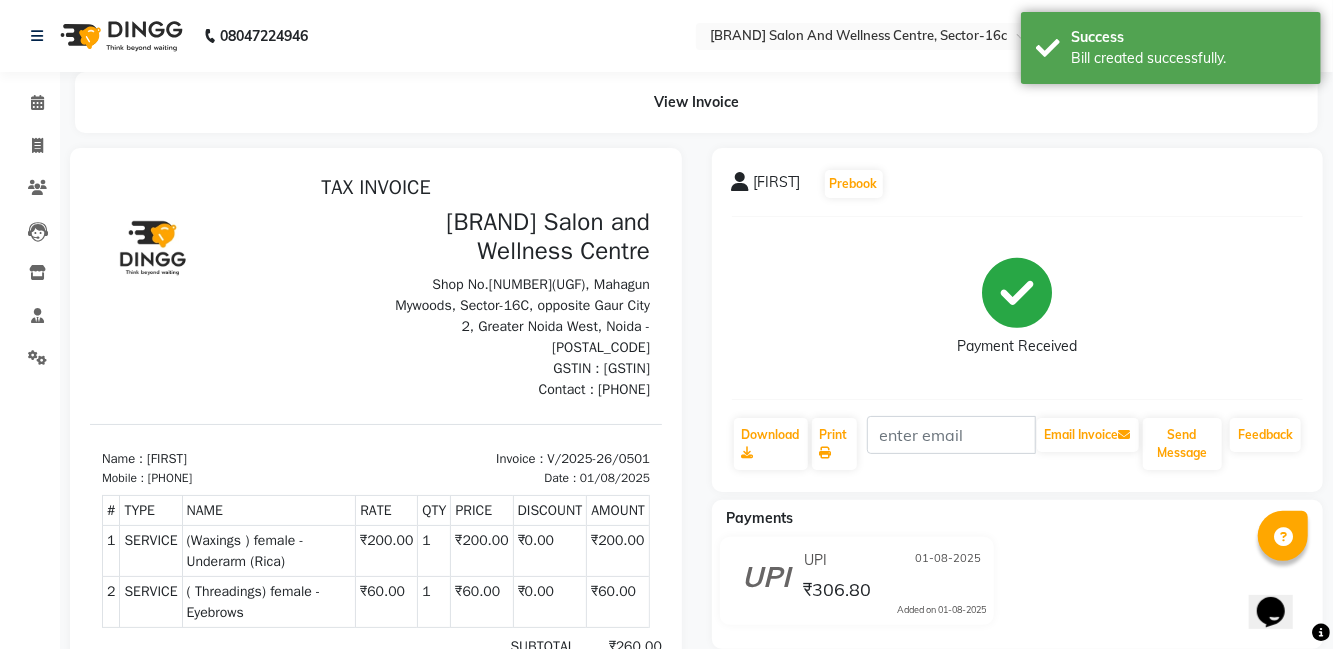 scroll, scrollTop: 0, scrollLeft: 0, axis: both 